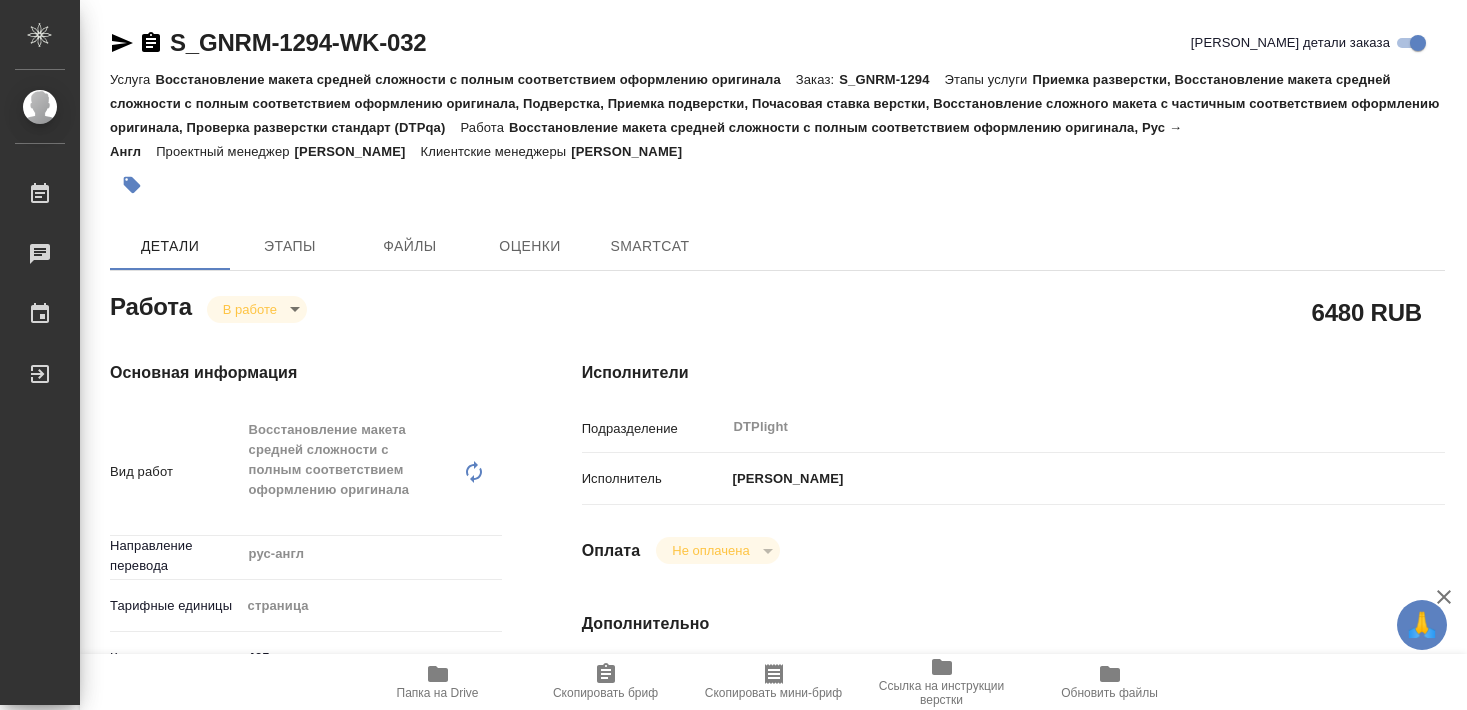 scroll, scrollTop: 0, scrollLeft: 0, axis: both 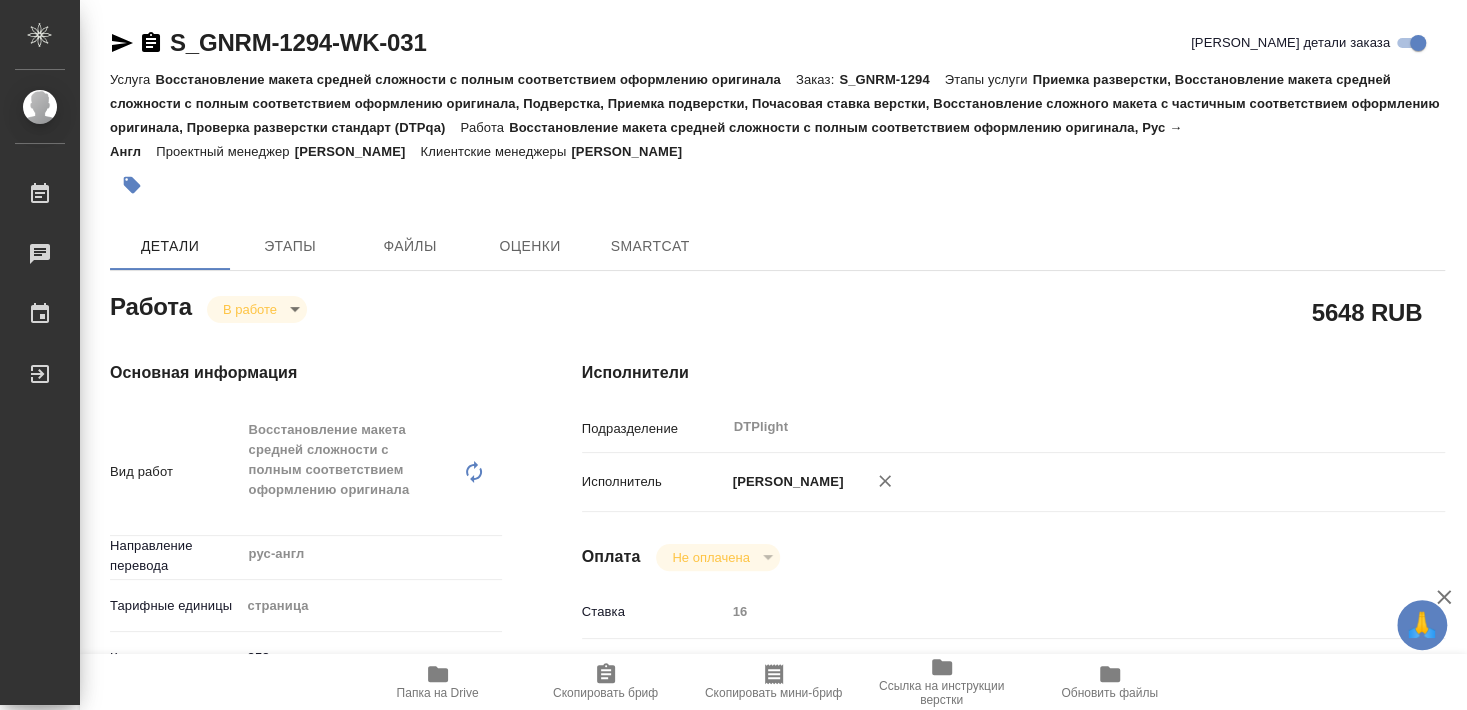 type on "x" 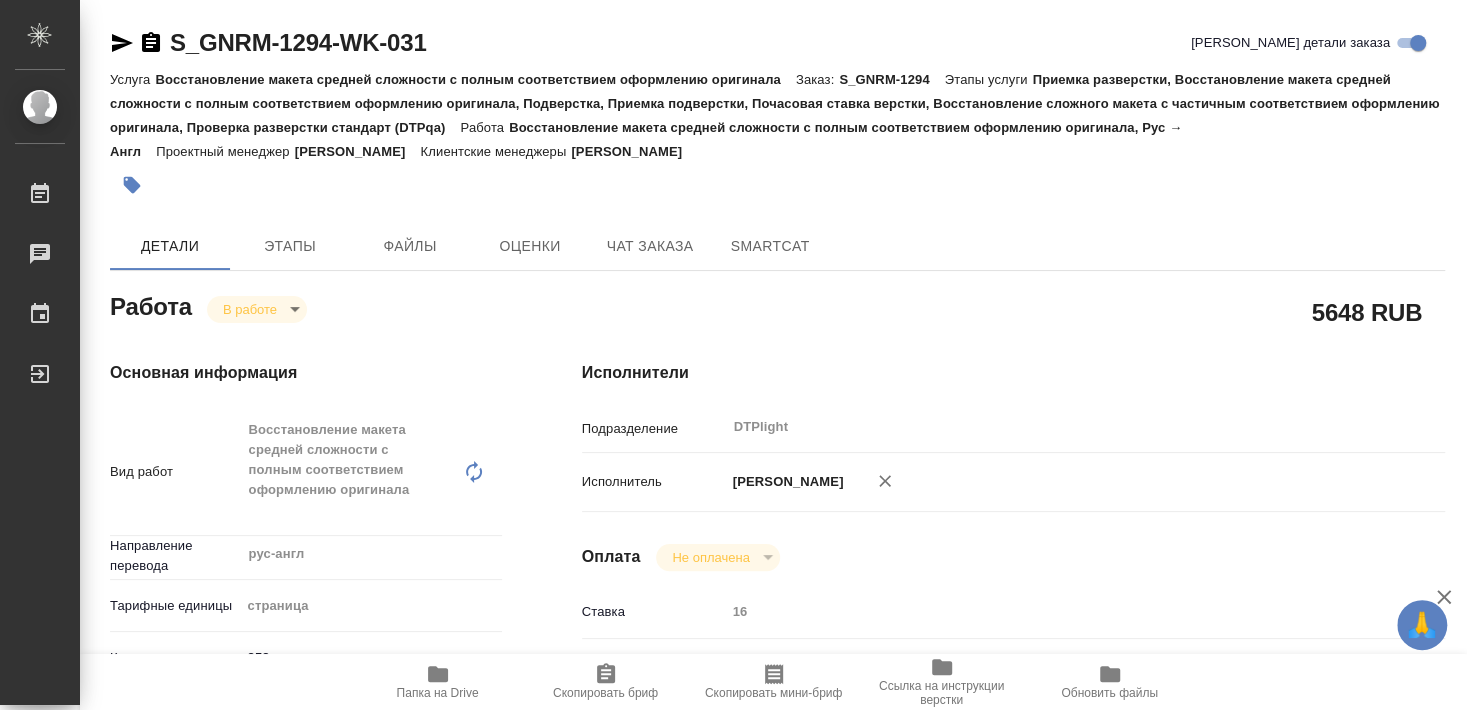 type on "x" 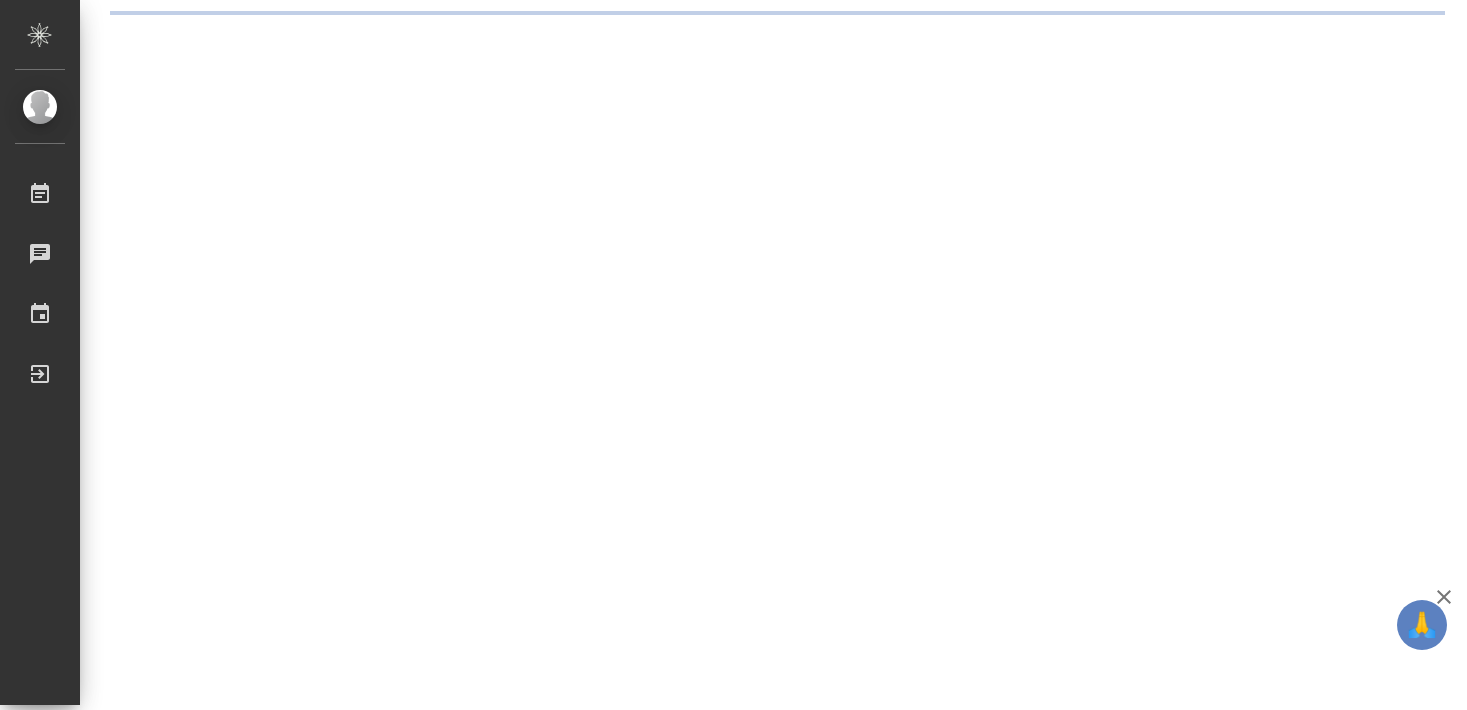 scroll, scrollTop: 0, scrollLeft: 0, axis: both 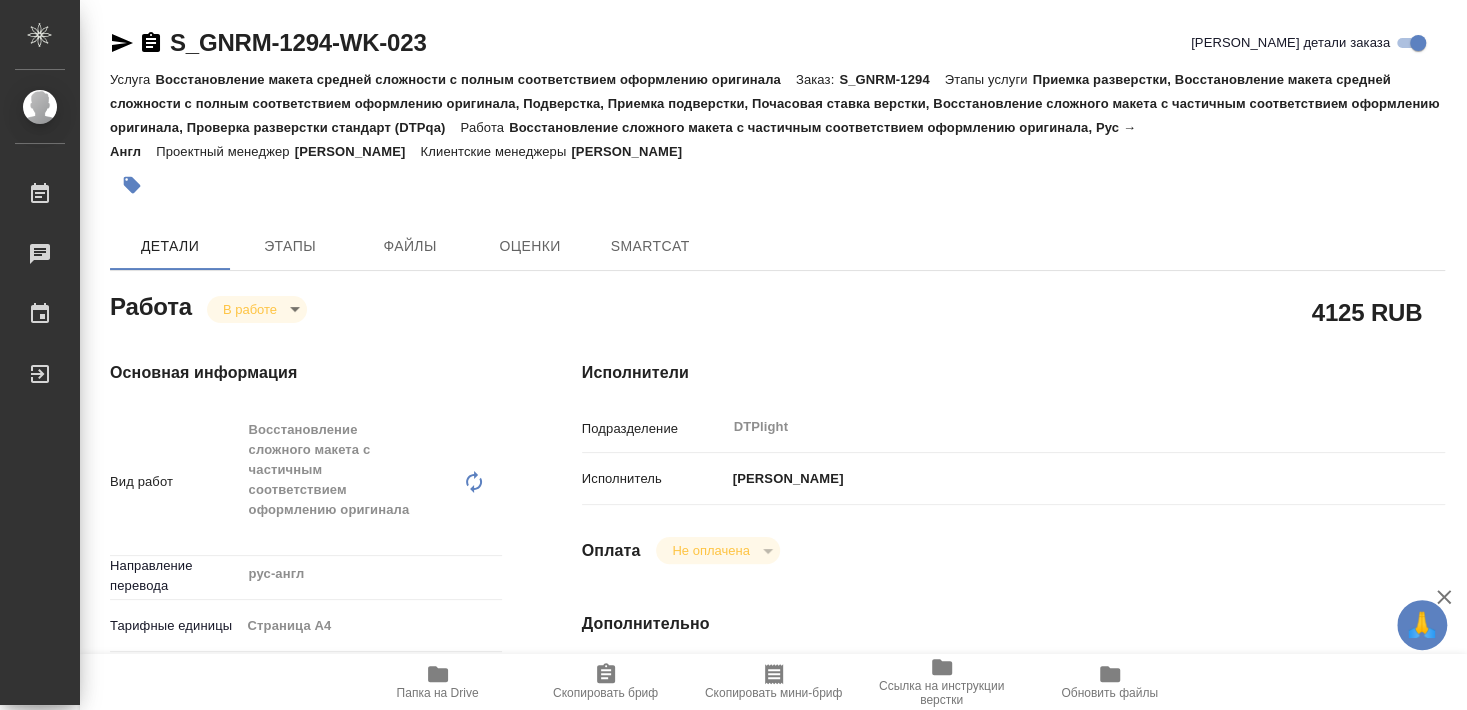 type on "inProgress" 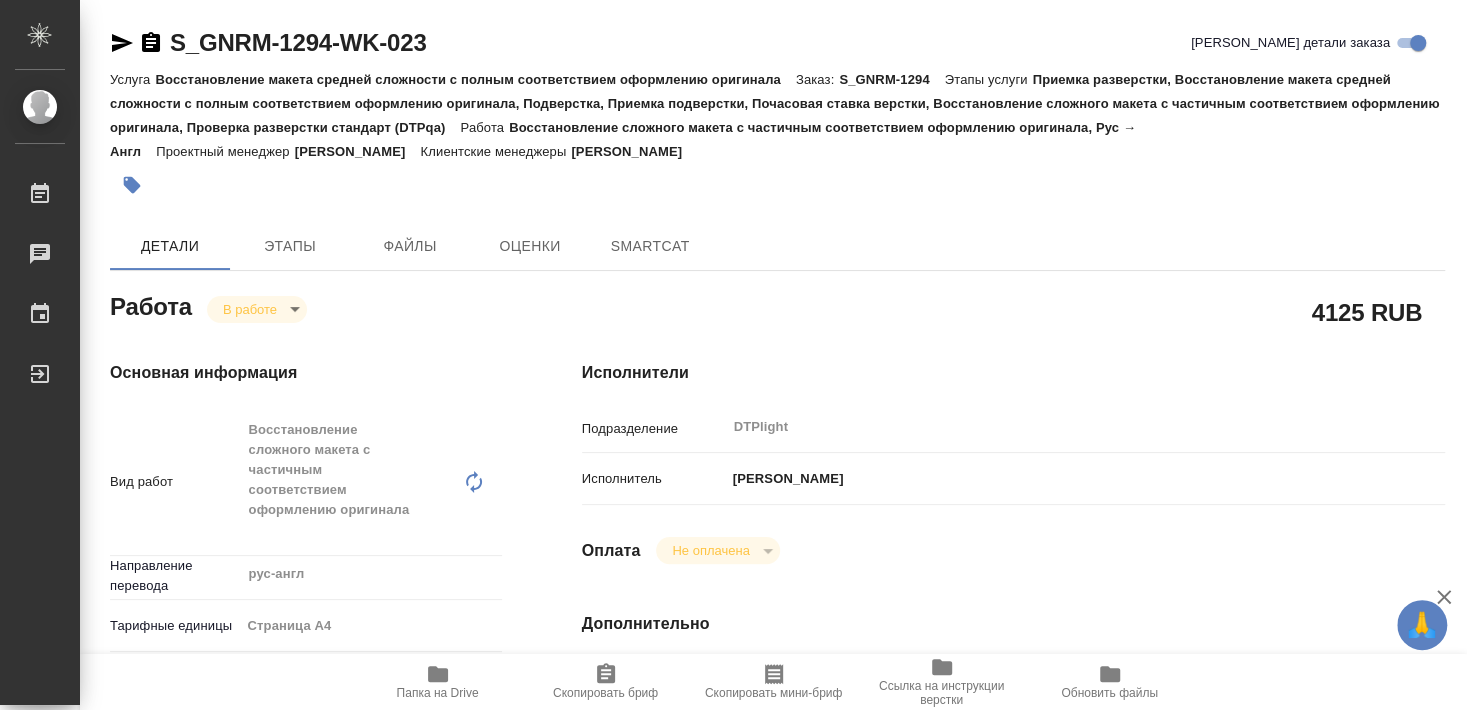 type on "x" 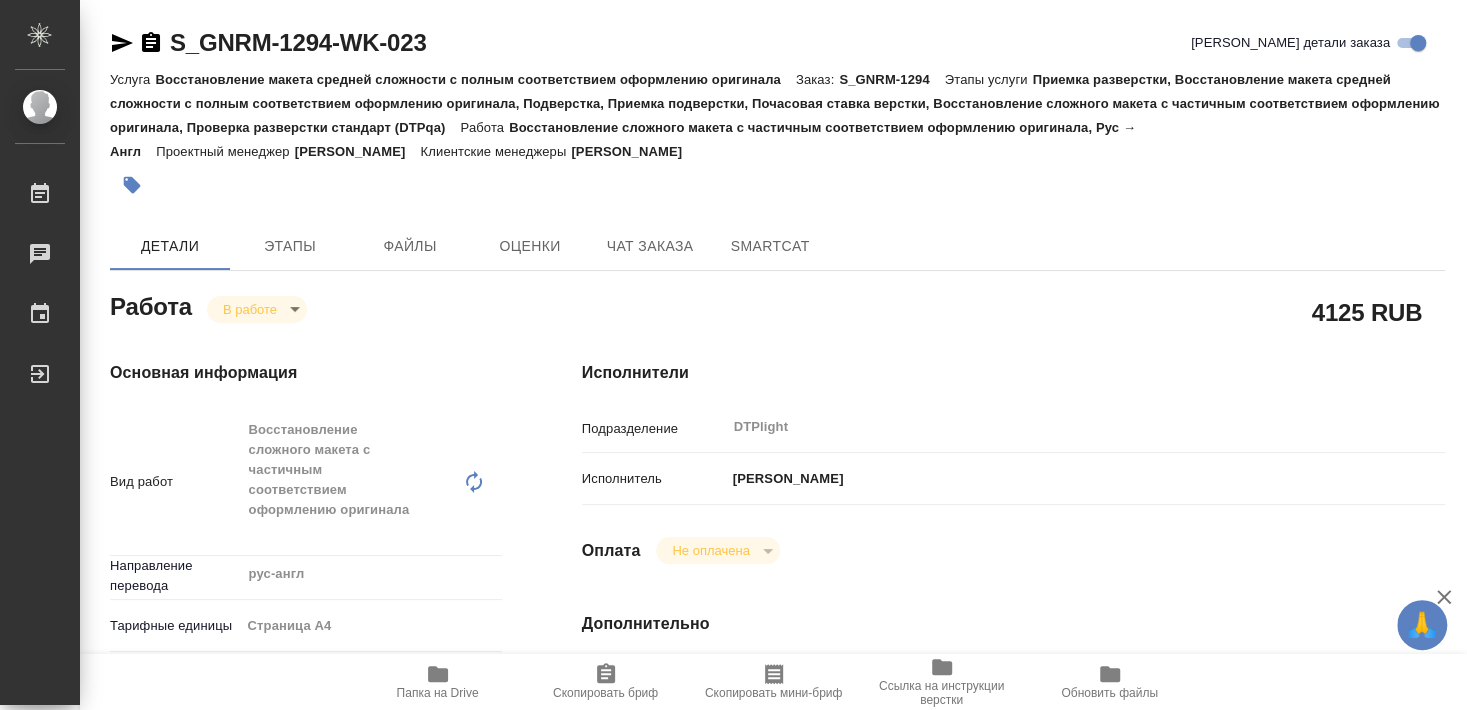 type on "x" 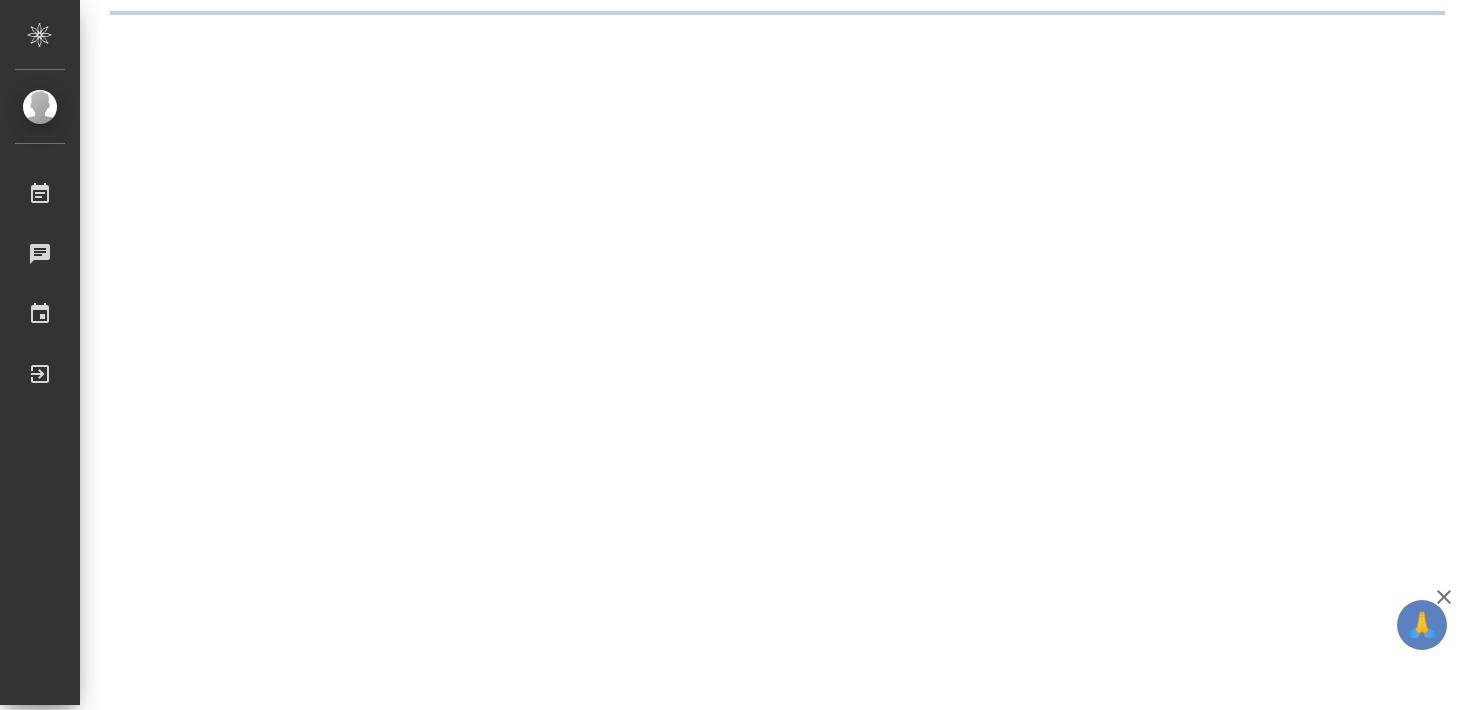 scroll, scrollTop: 0, scrollLeft: 0, axis: both 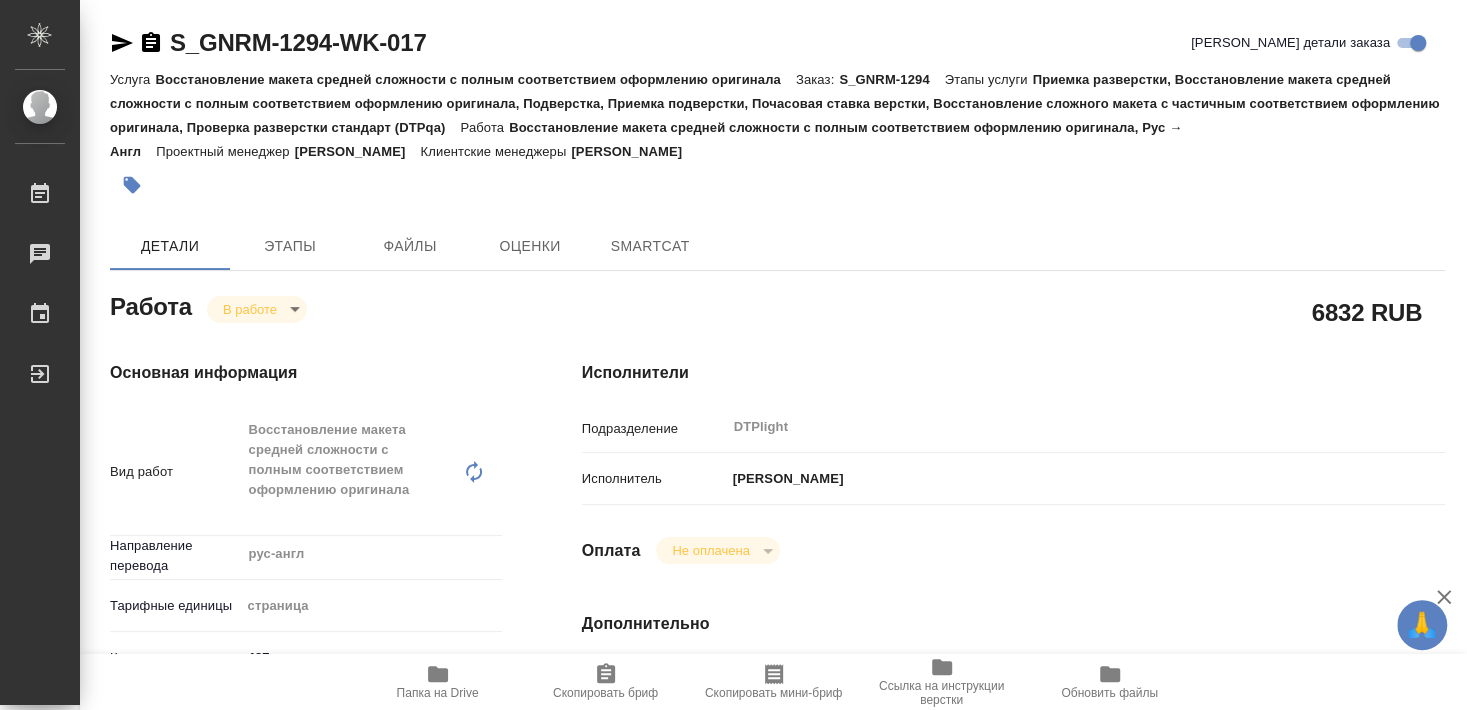 type on "x" 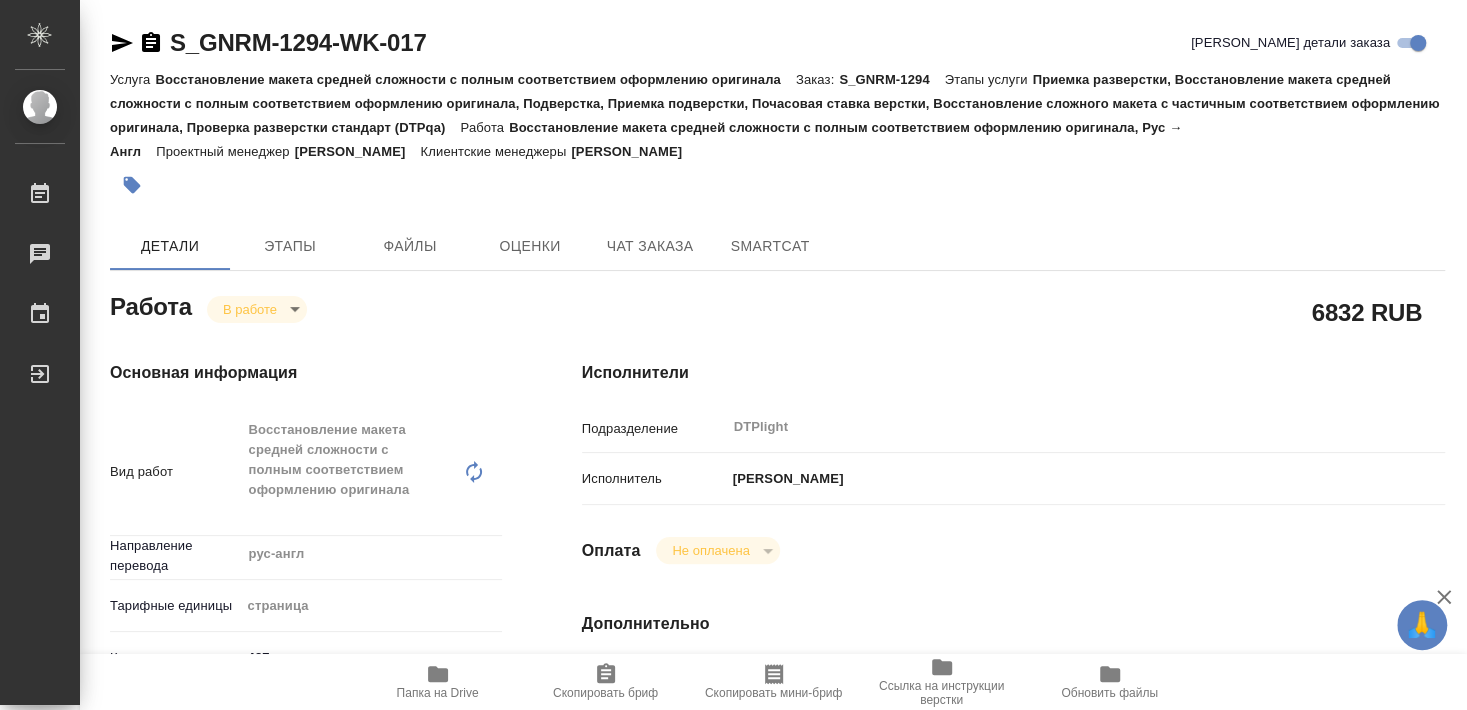 type on "x" 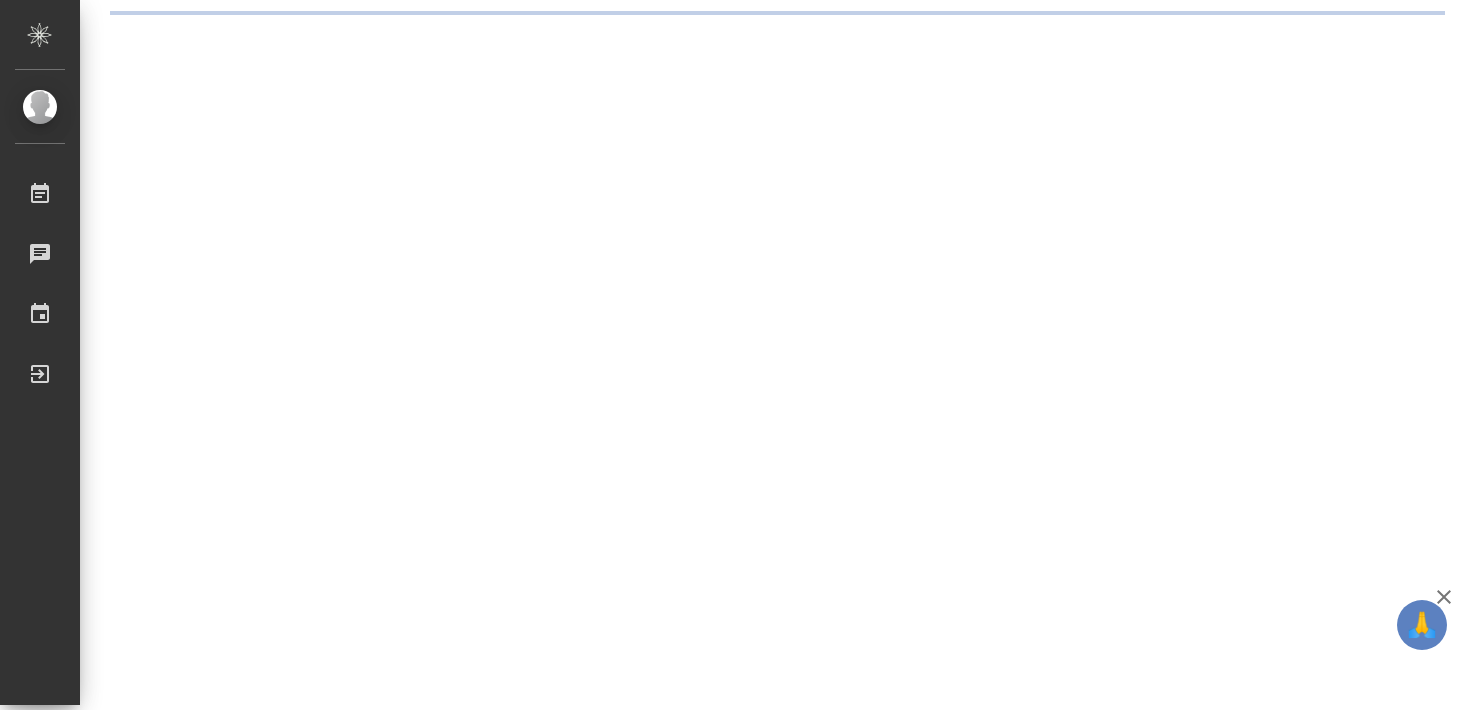 scroll, scrollTop: 0, scrollLeft: 0, axis: both 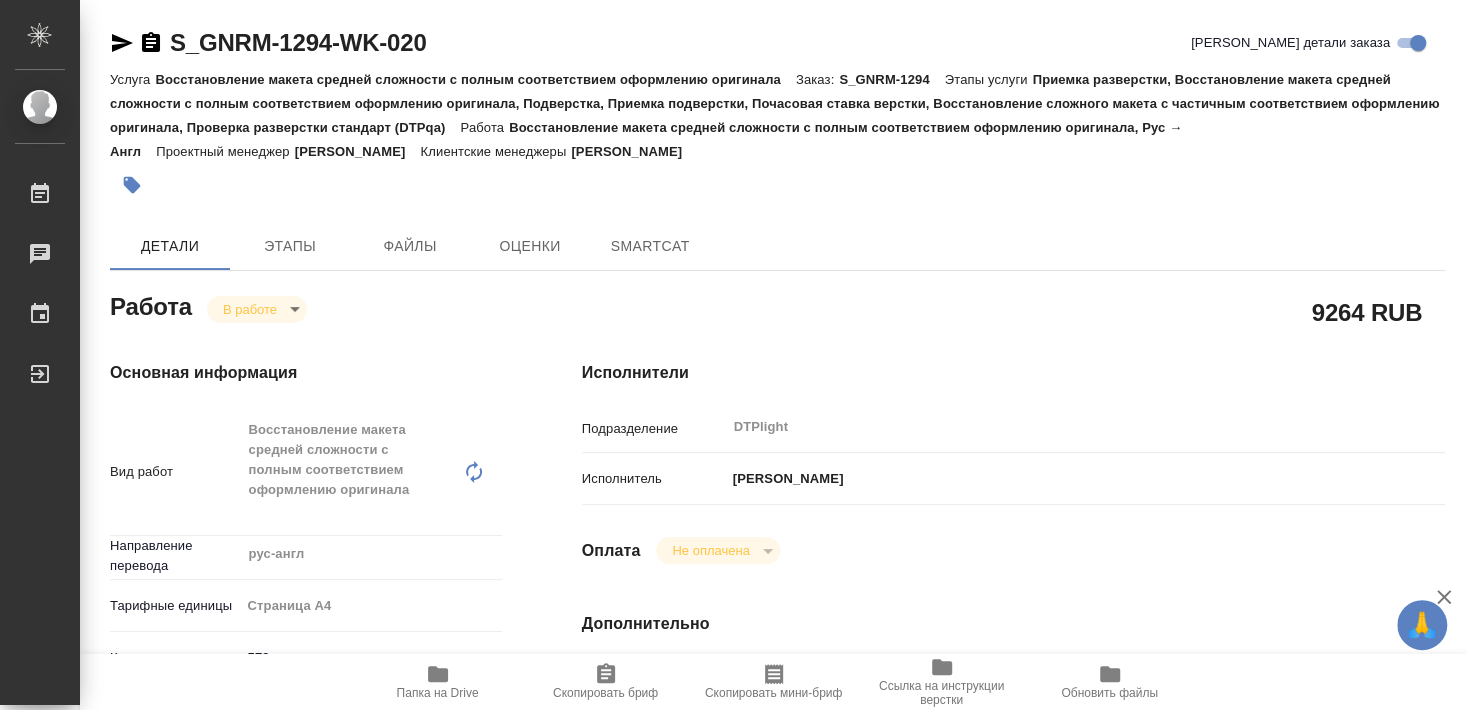 type on "x" 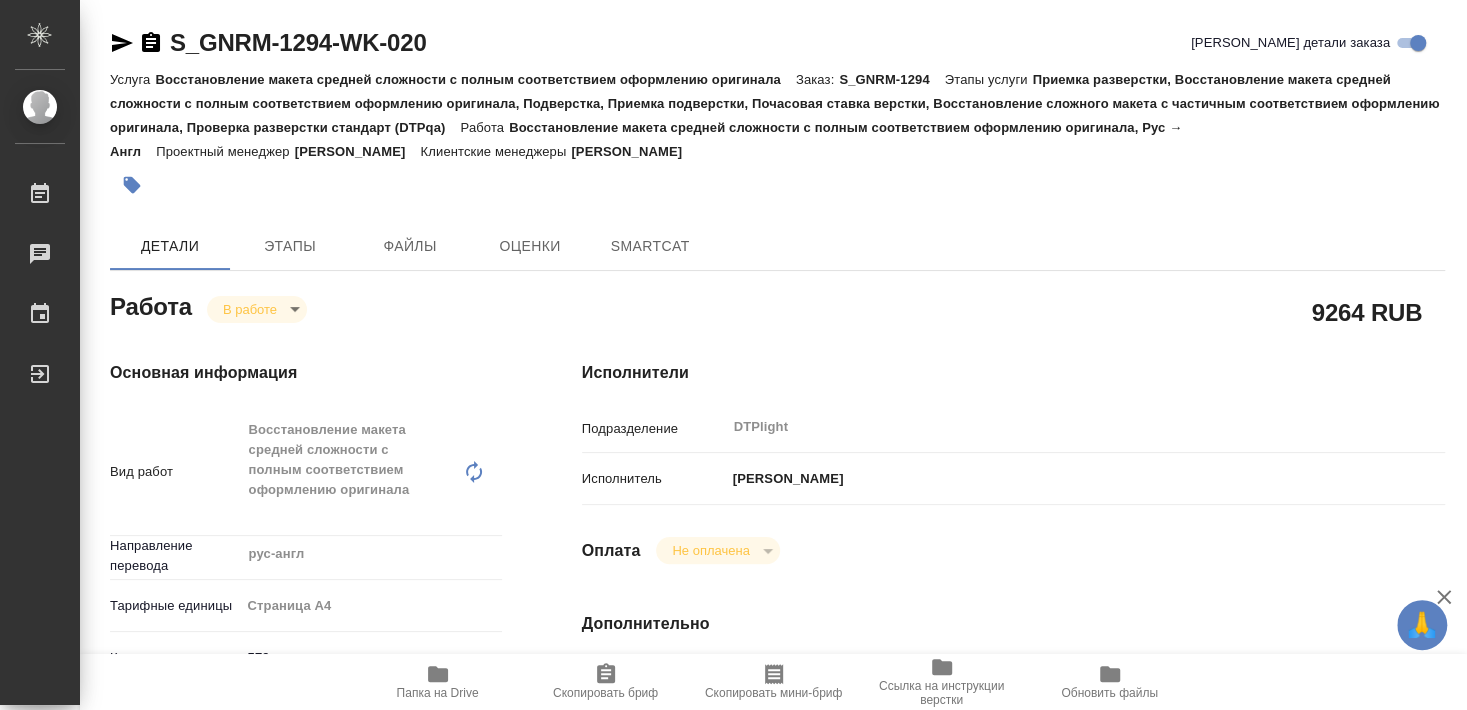 type on "x" 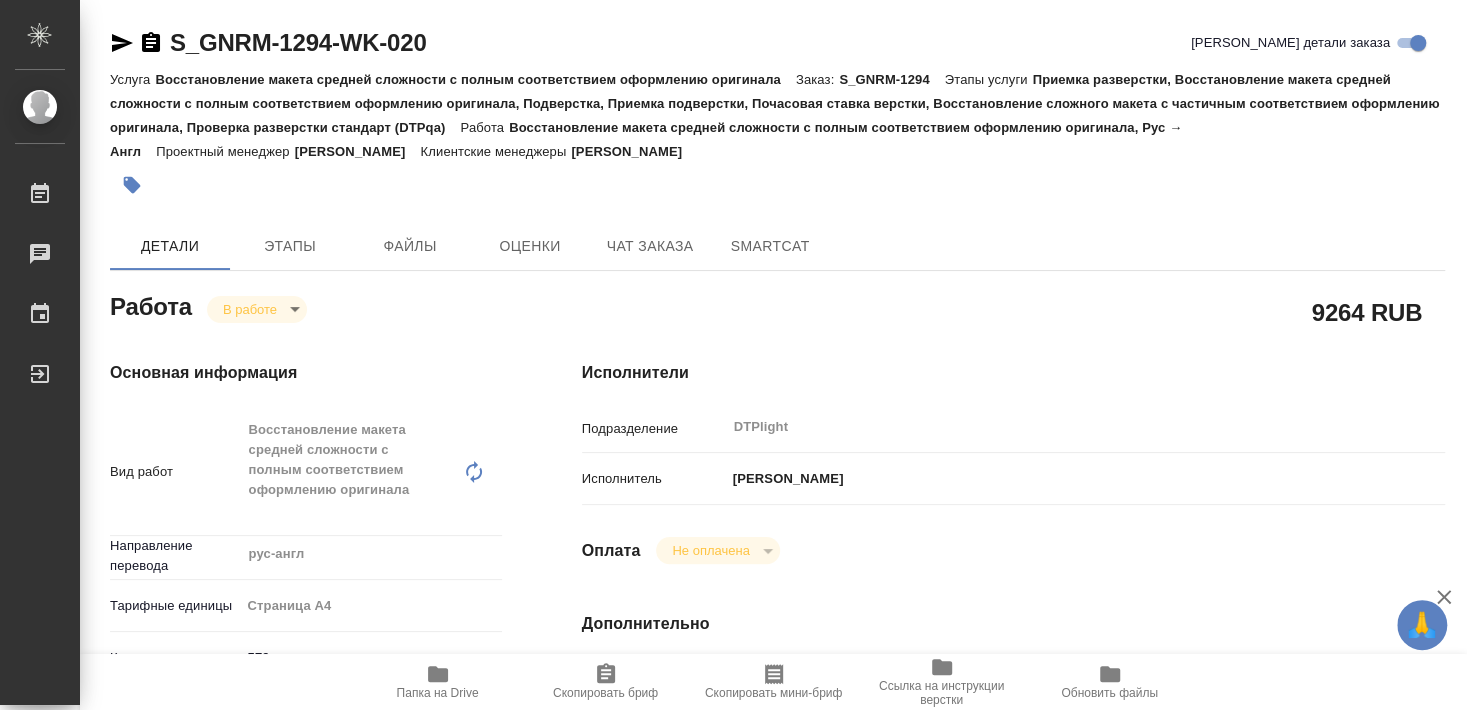 type on "x" 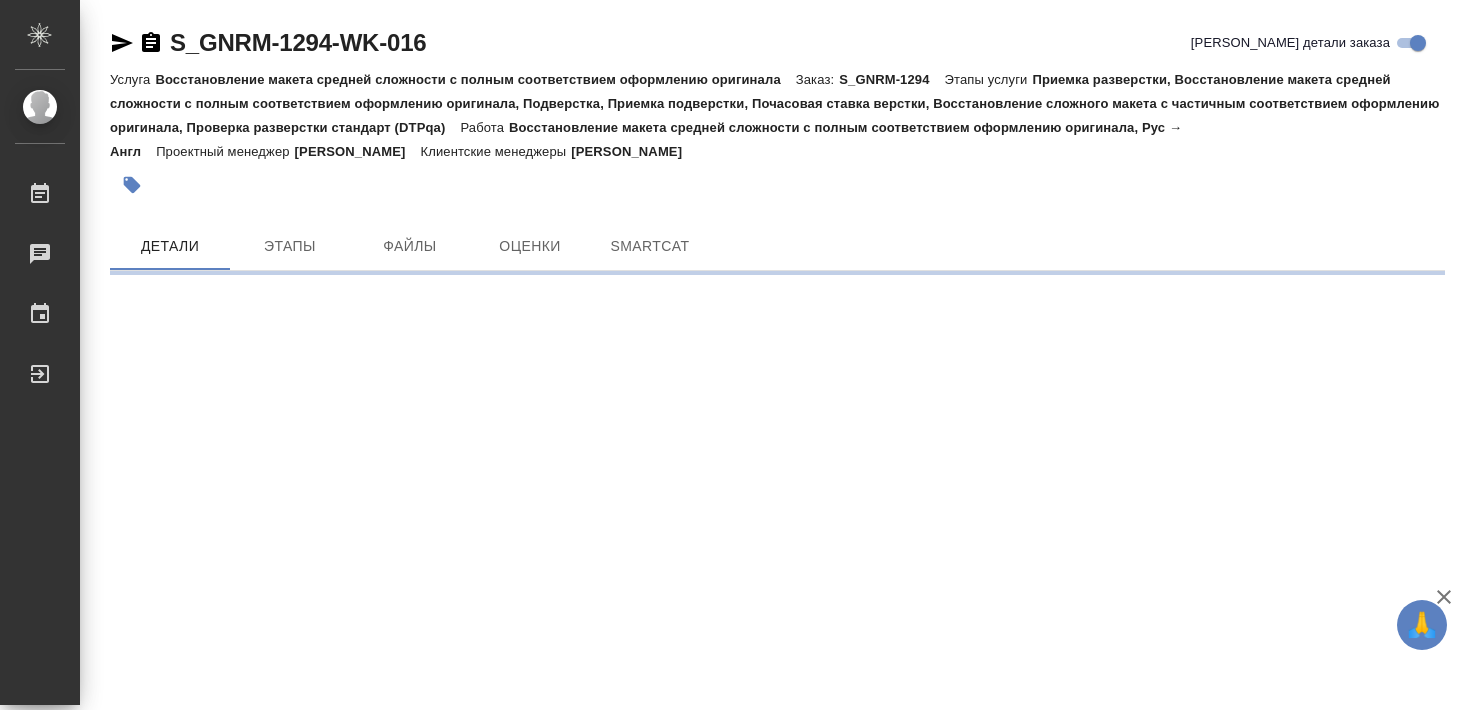 scroll, scrollTop: 0, scrollLeft: 0, axis: both 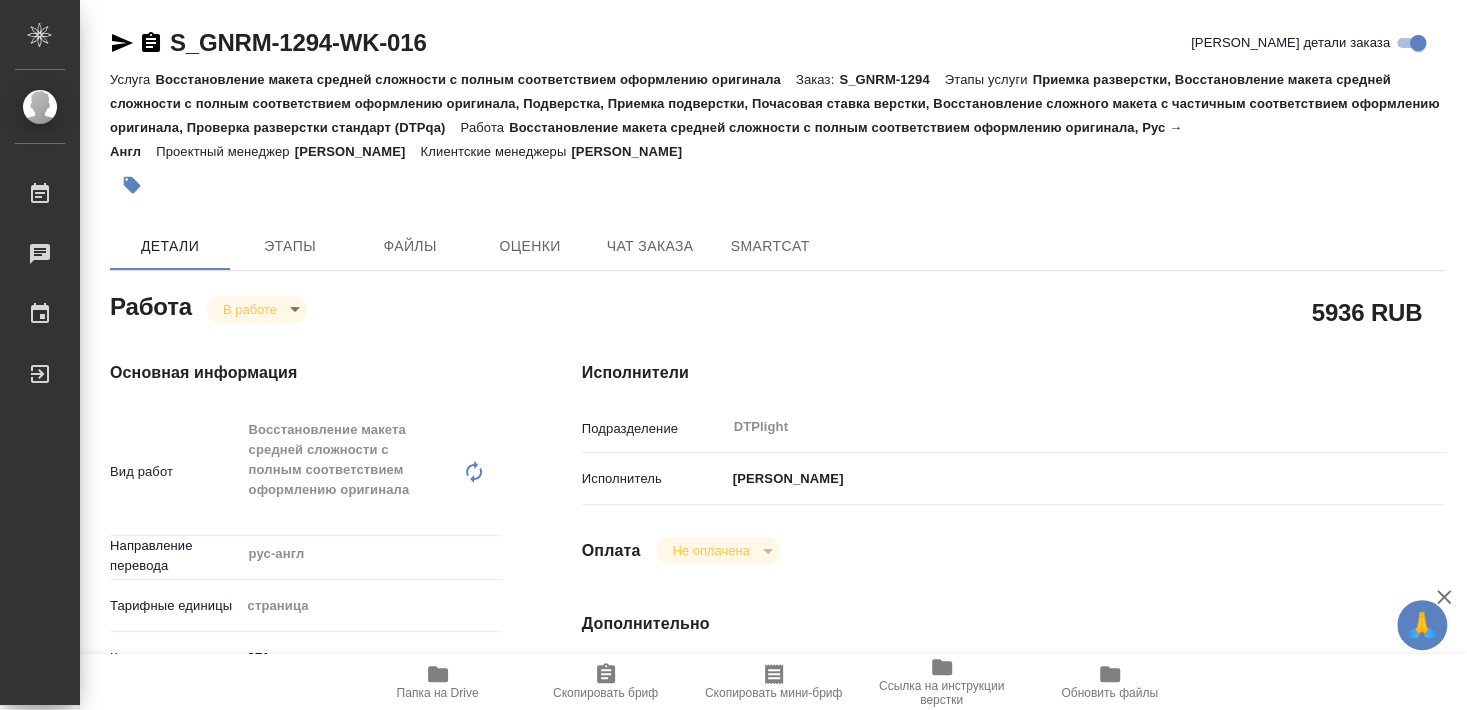 type on "x" 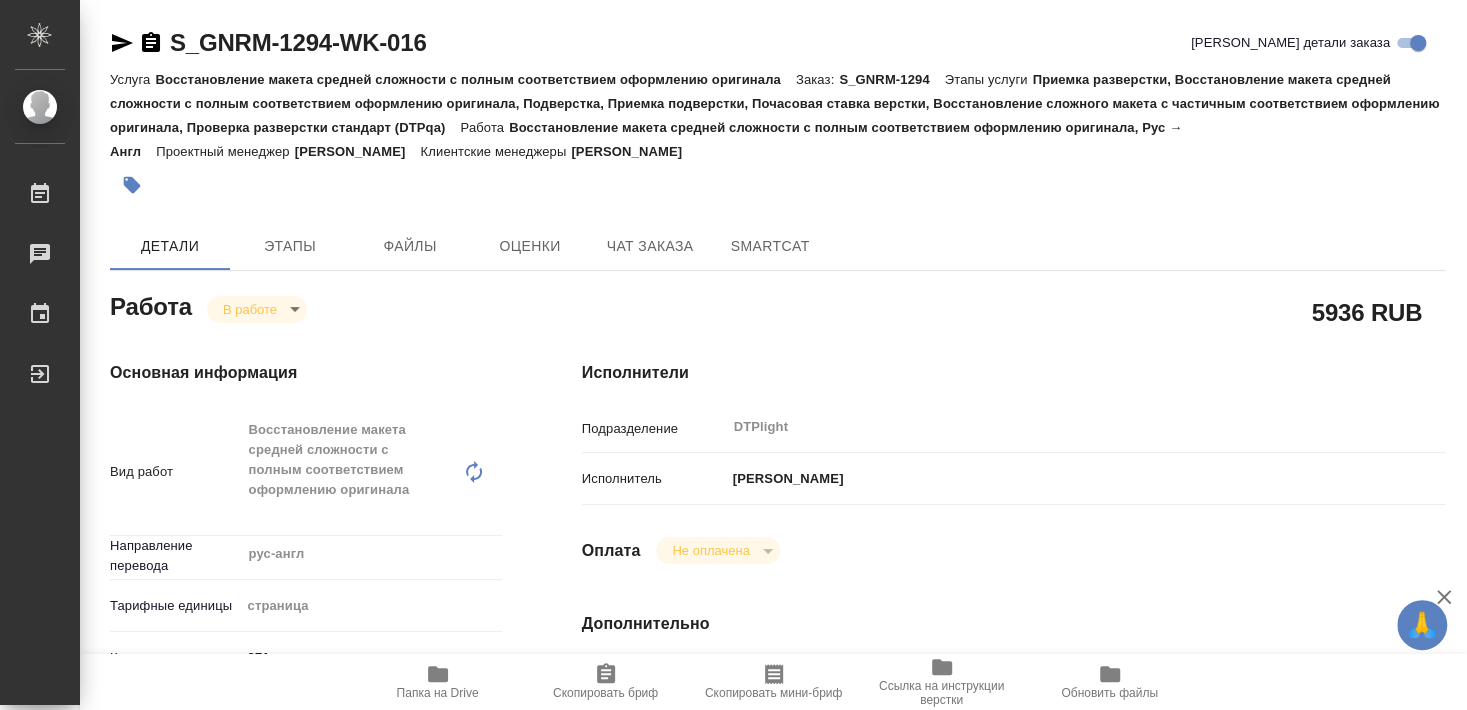 type on "x" 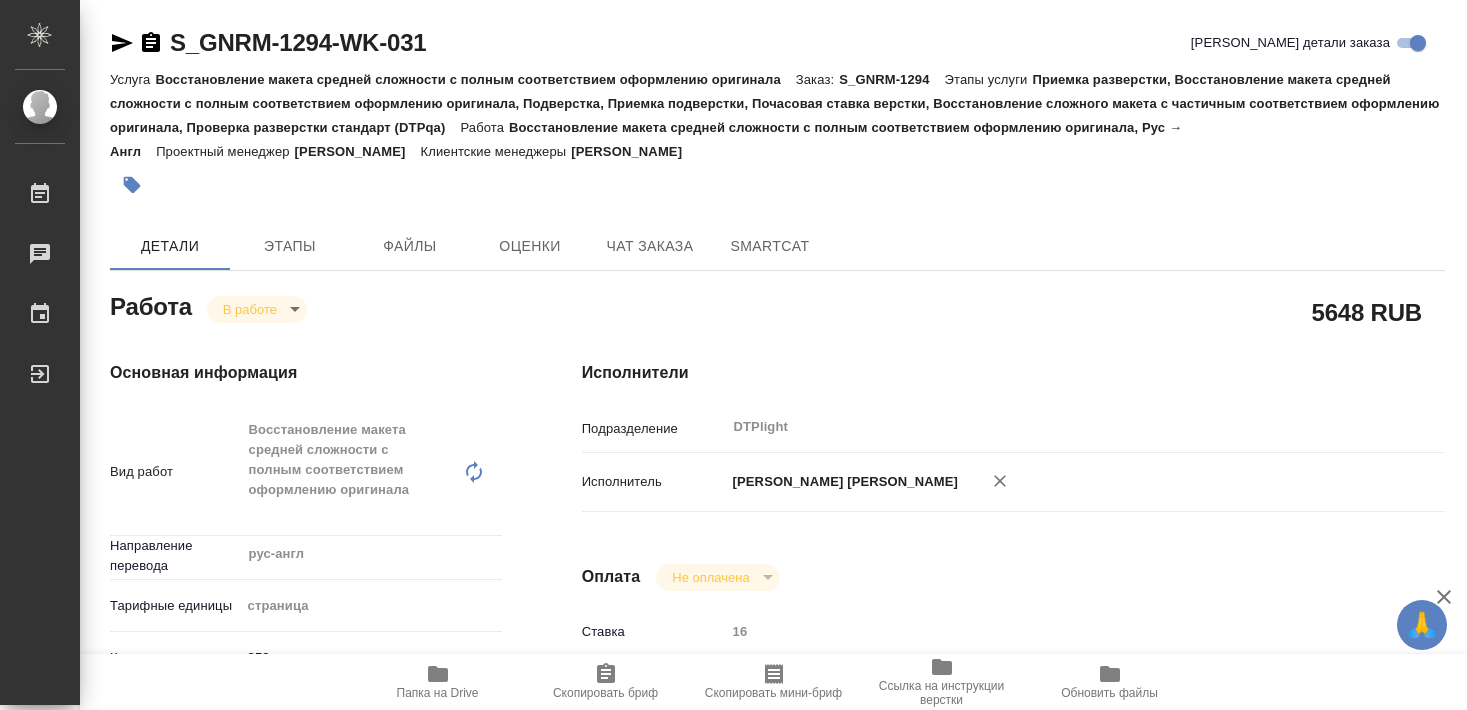 scroll, scrollTop: 0, scrollLeft: 0, axis: both 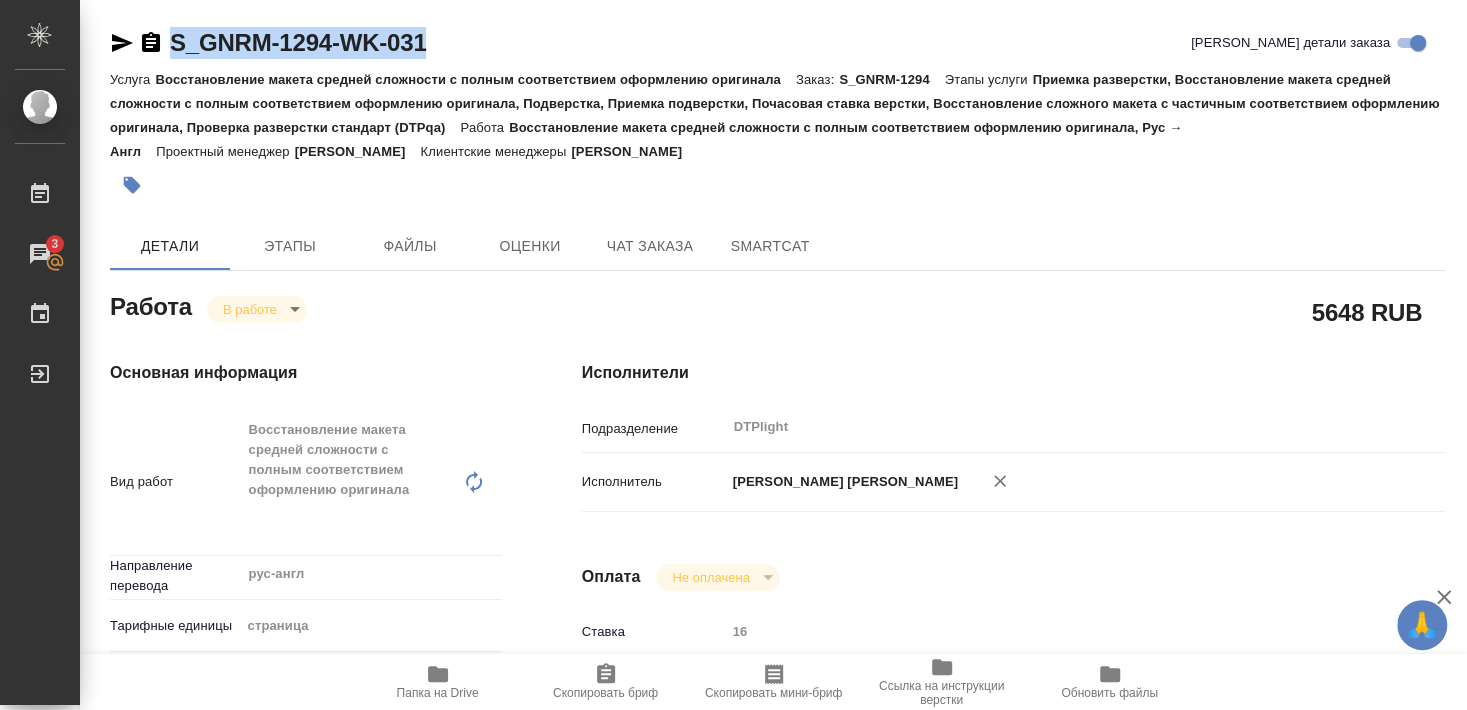 drag, startPoint x: 171, startPoint y: 62, endPoint x: 436, endPoint y: 56, distance: 265.0679 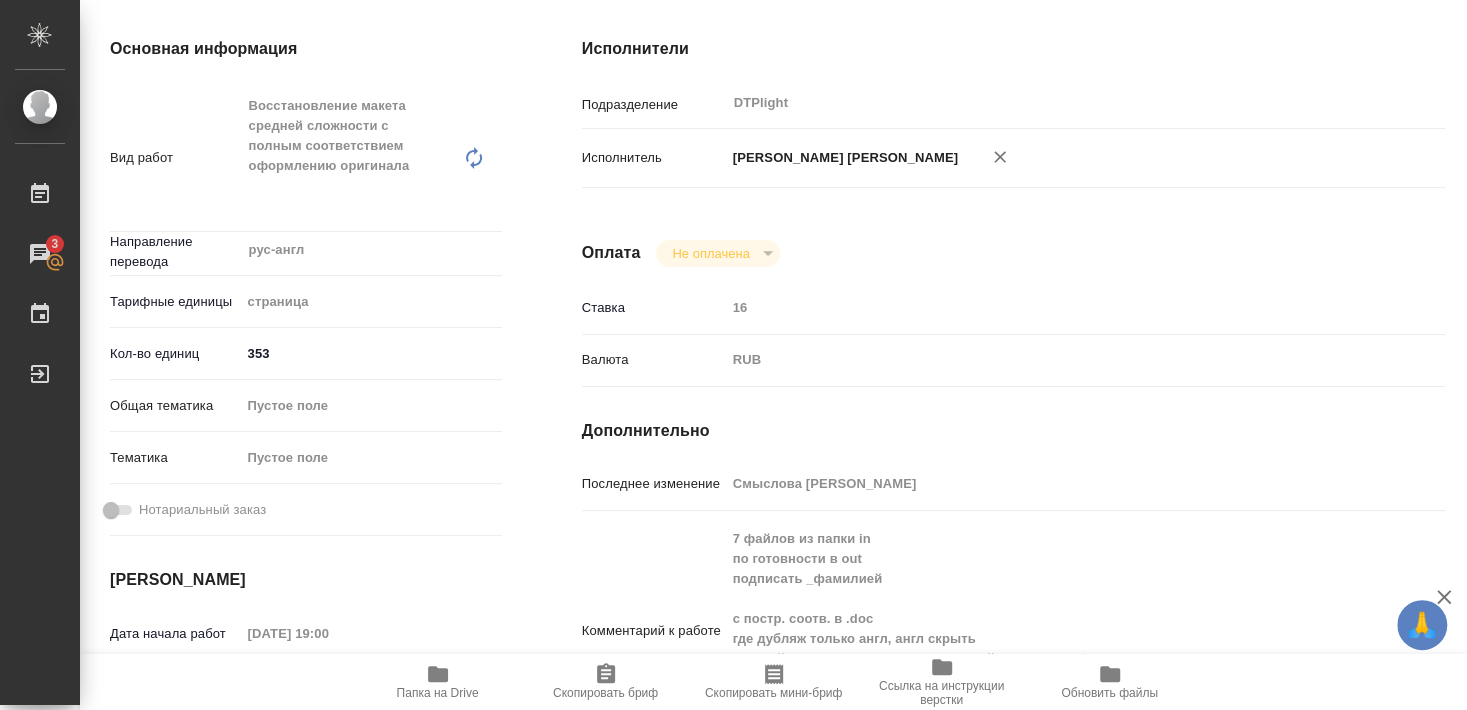 scroll, scrollTop: 0, scrollLeft: 0, axis: both 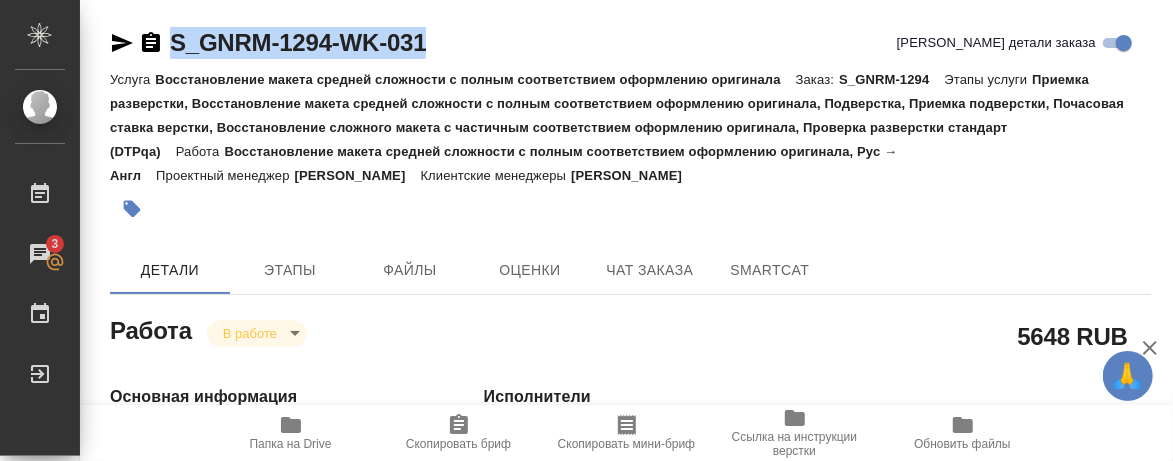click at bounding box center [457, 209] 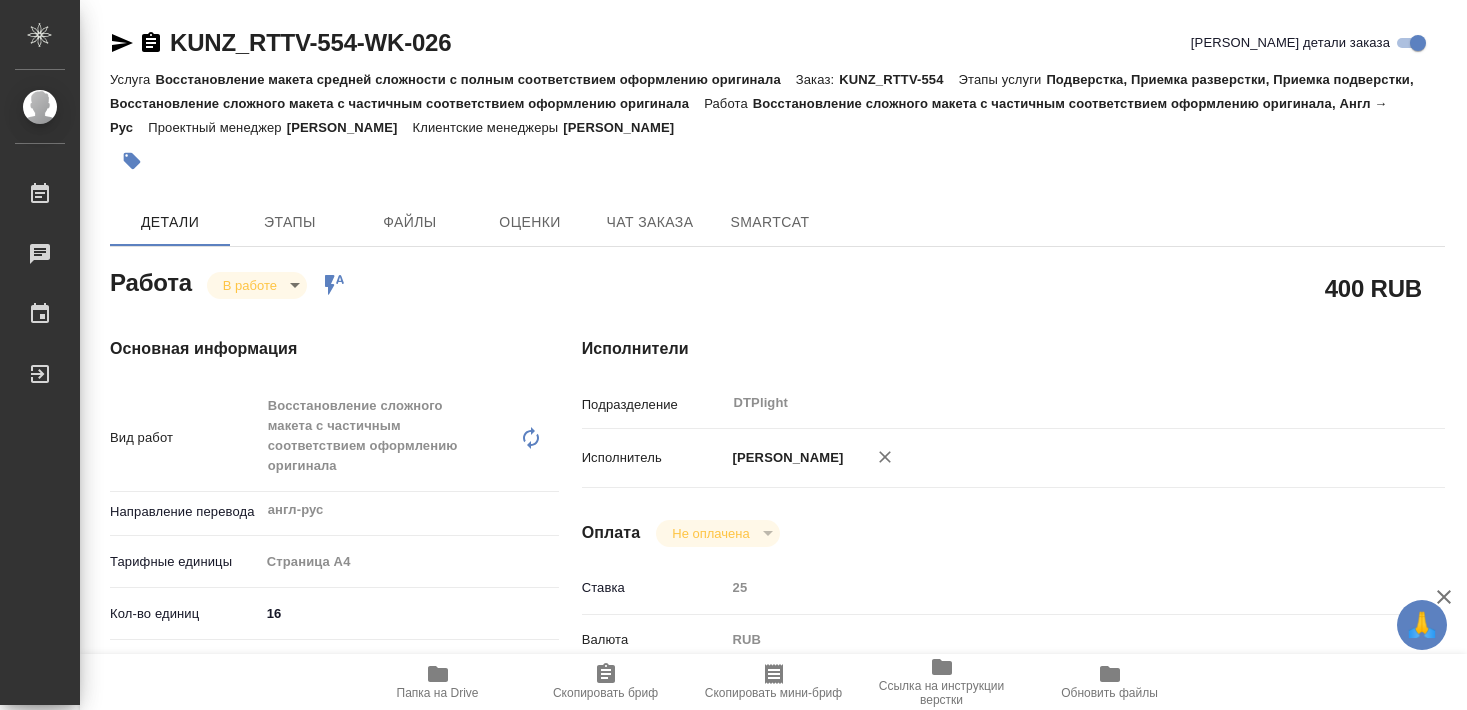 scroll, scrollTop: 0, scrollLeft: 0, axis: both 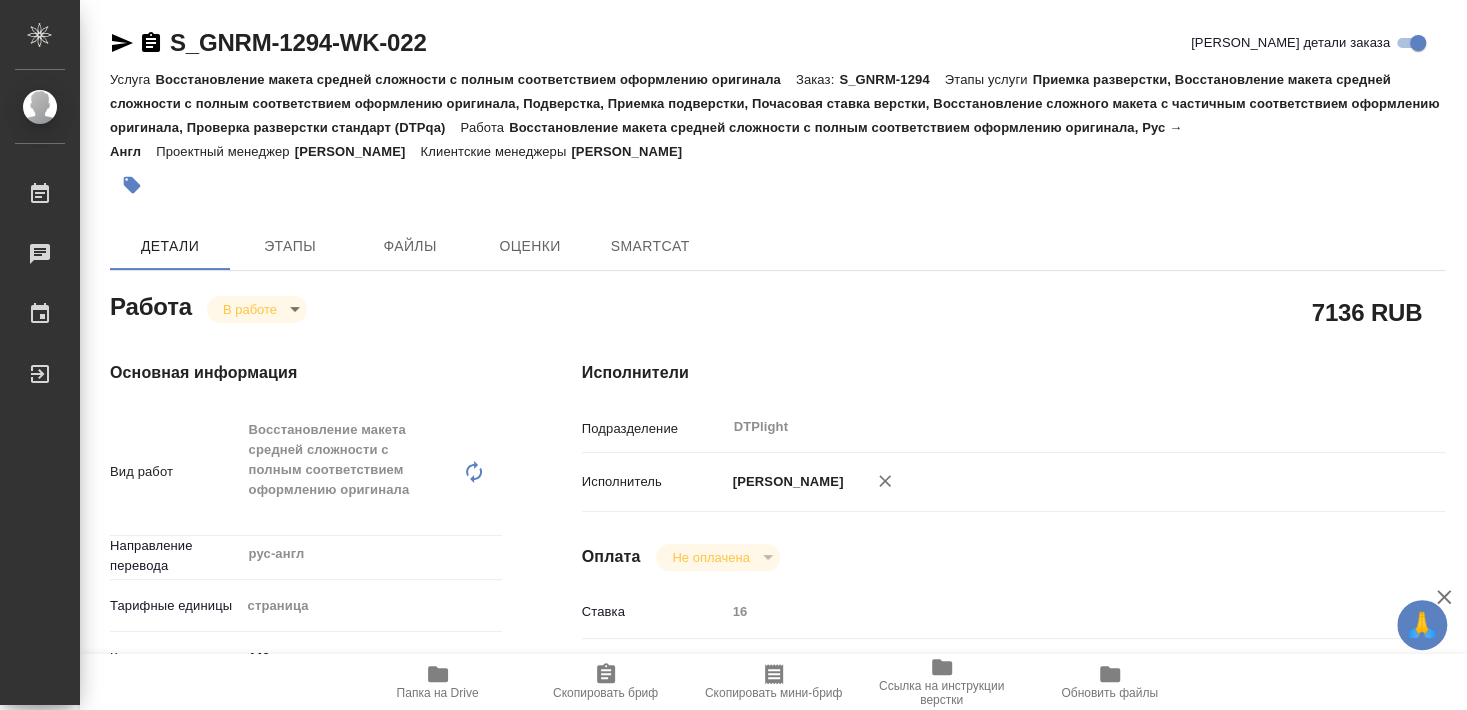 type on "x" 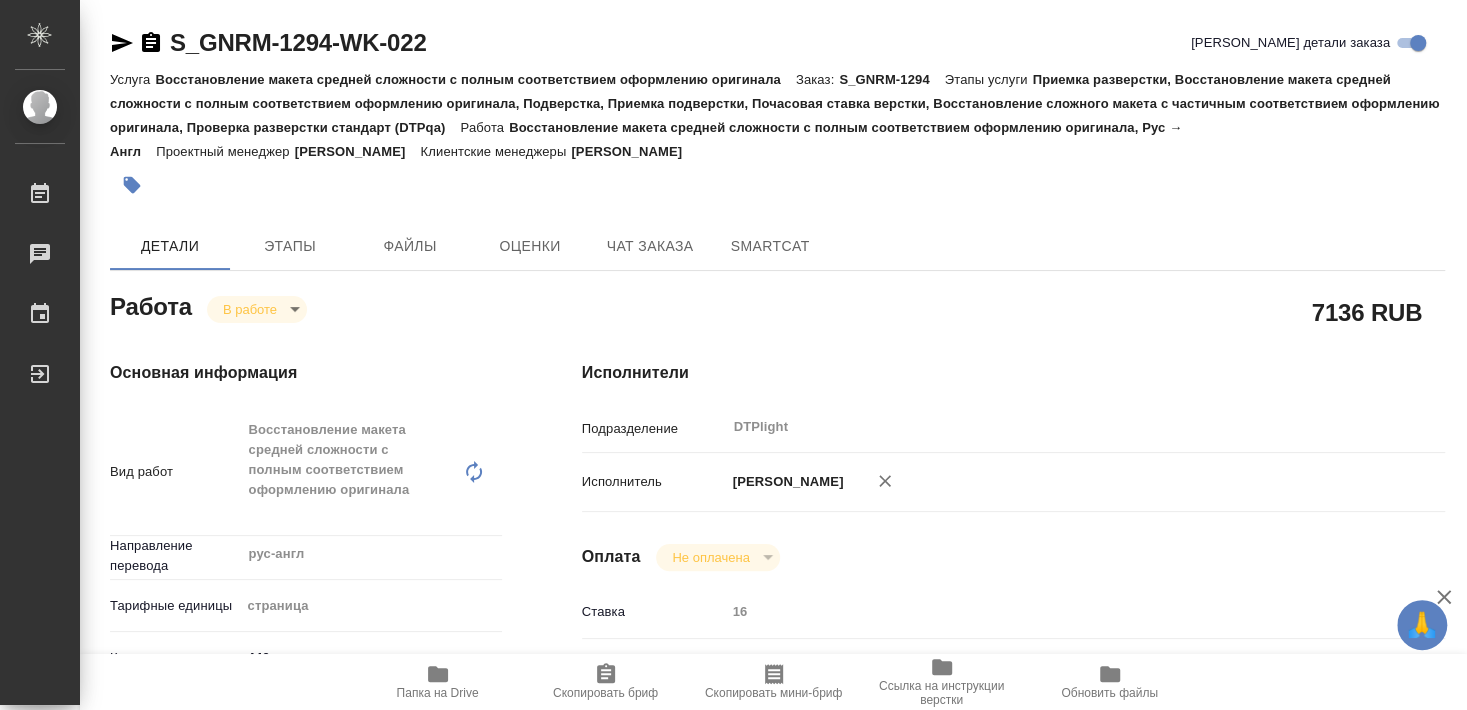 type on "x" 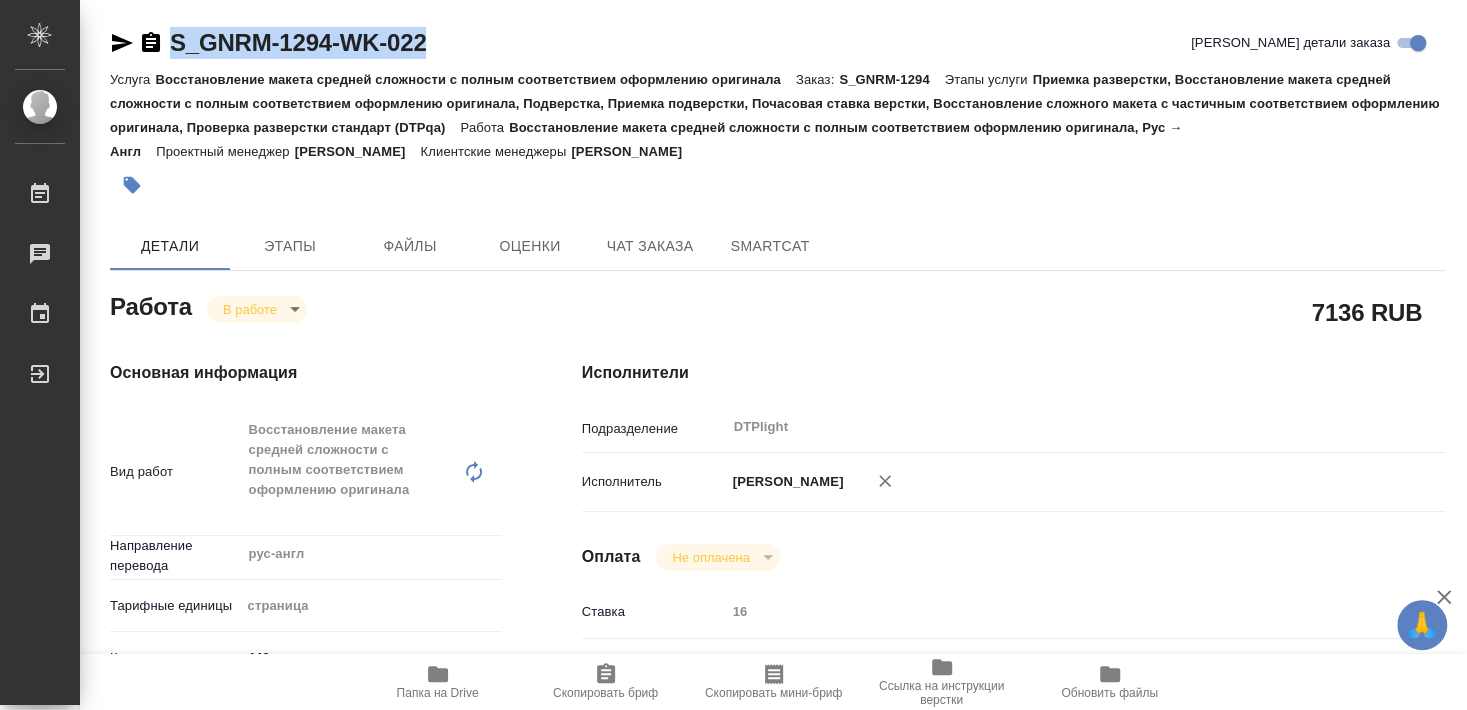 drag, startPoint x: 168, startPoint y: 59, endPoint x: 457, endPoint y: 47, distance: 289.24902 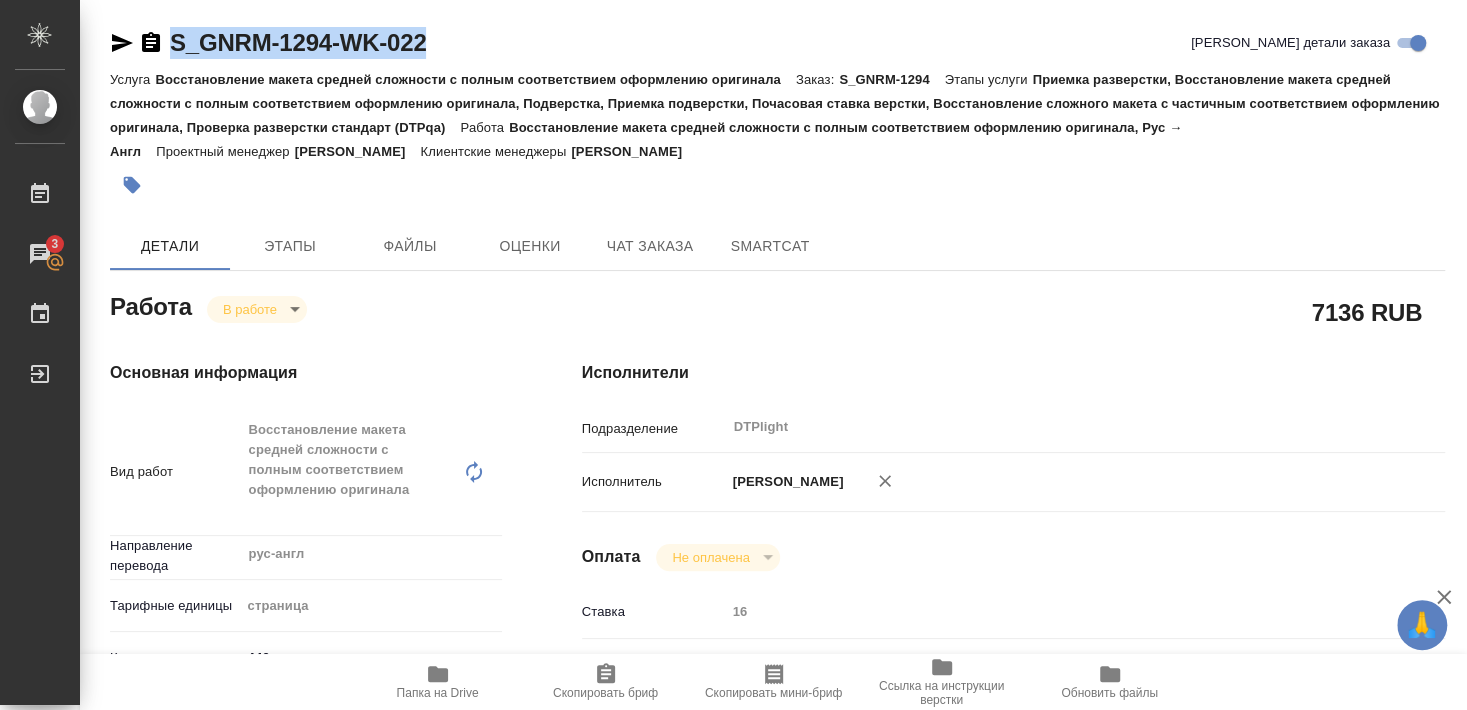 copy on "S_GNRM-1294-WK-022" 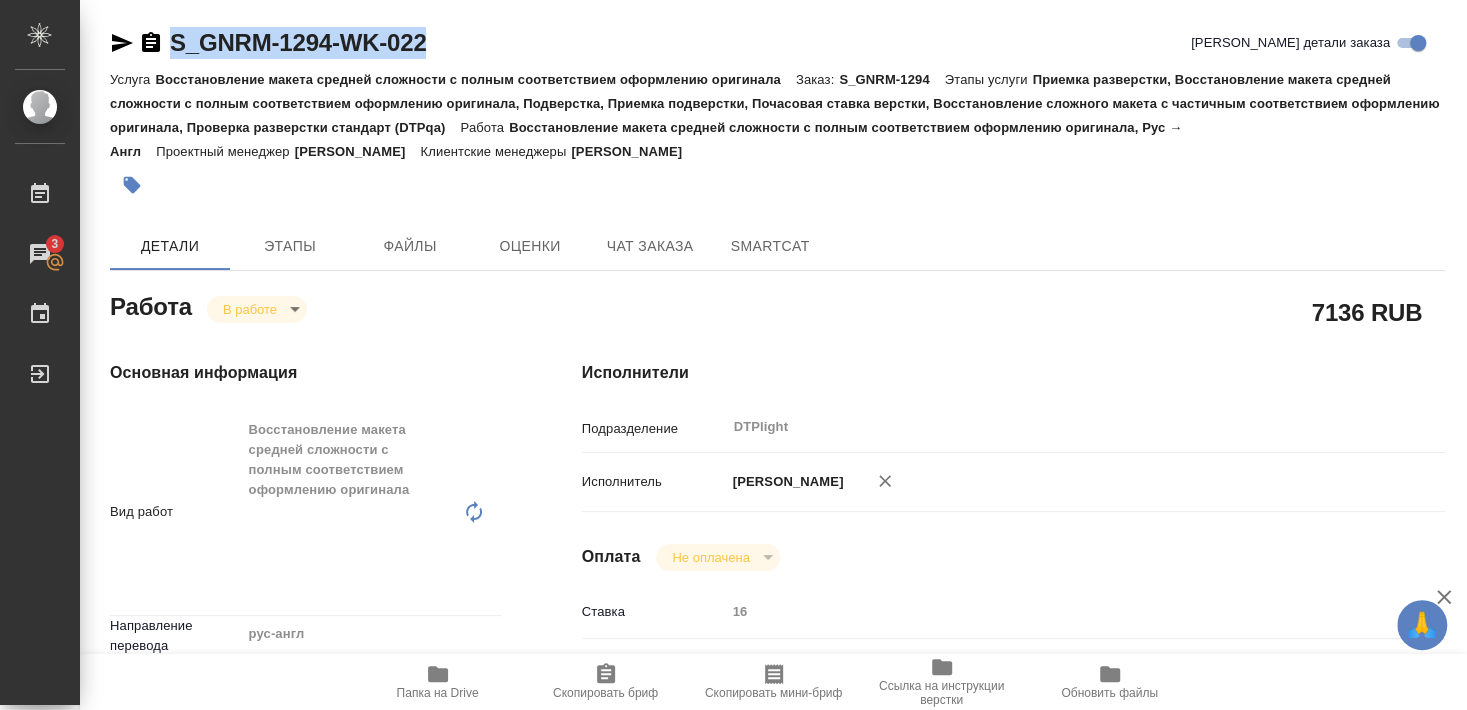 type on "x" 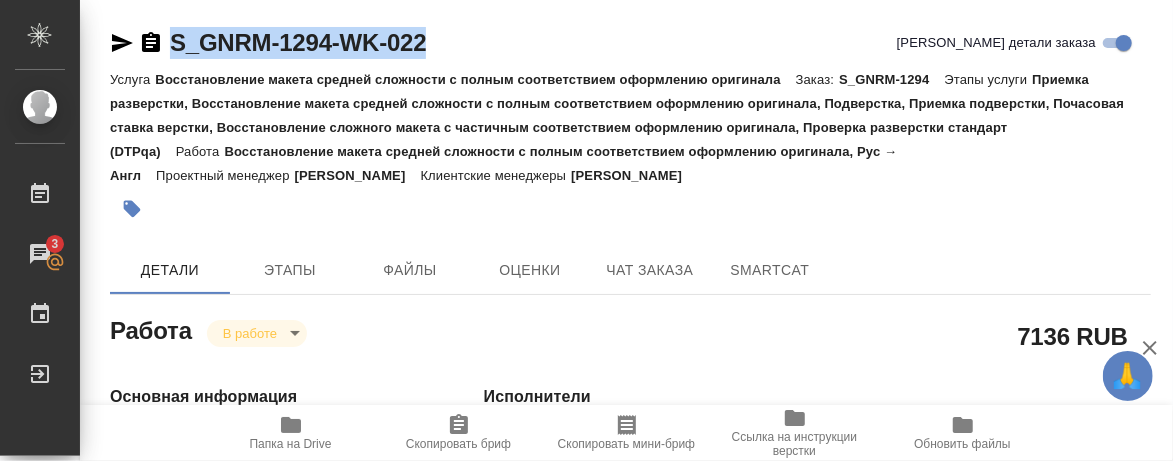 type on "x" 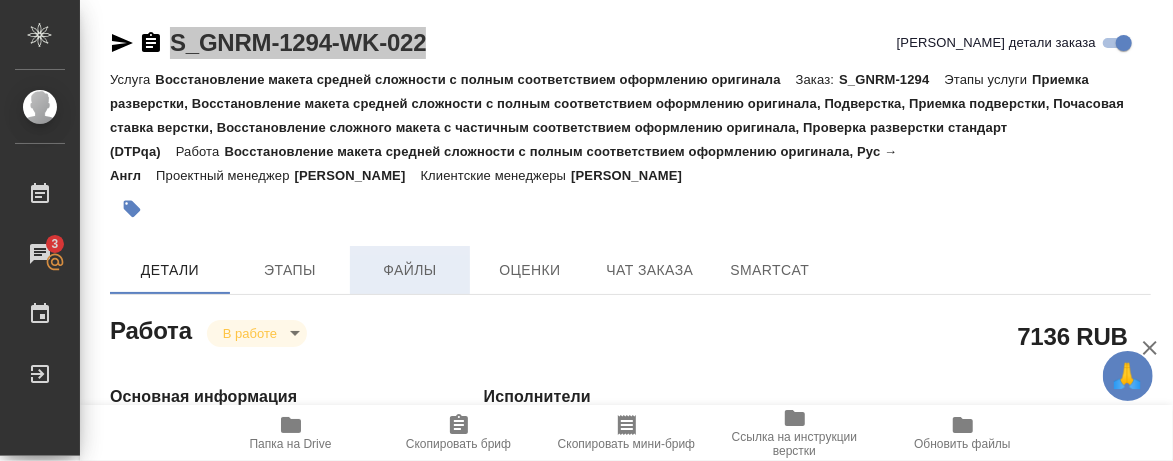 type on "x" 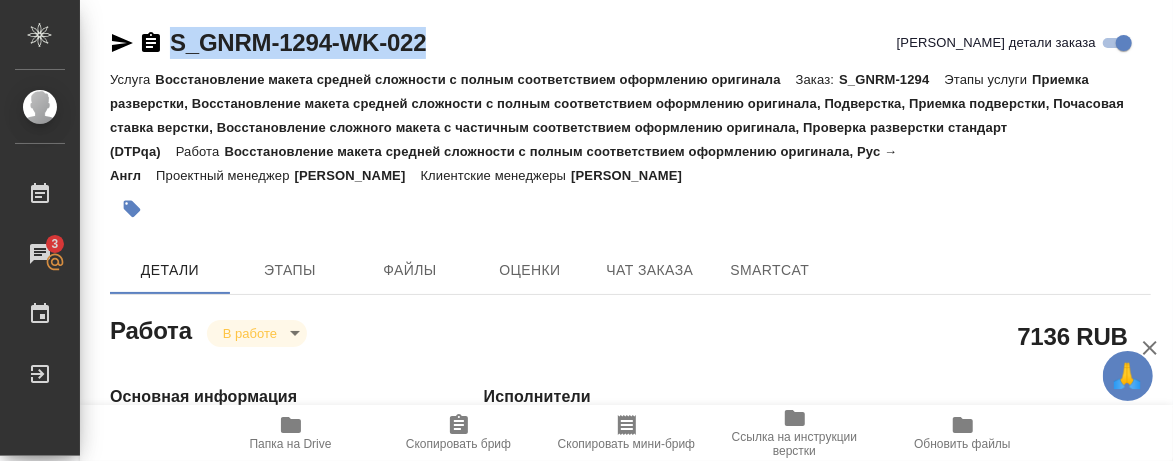 click on "S_GNRM-1294-WK-022 Кратко детали заказа Услуга Восстановление макета средней сложности с полным соответствием оформлению оригинала Заказ: S_GNRM-1294 Этапы услуги Приемка разверстки, Восстановление макета средней сложности с полным соответствием оформлению оригинала, Подверстка, Приемка подверстки, Почасовая ставка верстки, Восстановление сложного макета с частичным соответствием оформлению оригинала, Проверка разверстки стандарт (DTPqa) Работа Восстановление макета средней сложности с полным соответствием оформлению оригинала, Рус → Англ Проектный менеджер" at bounding box center (630, 989) 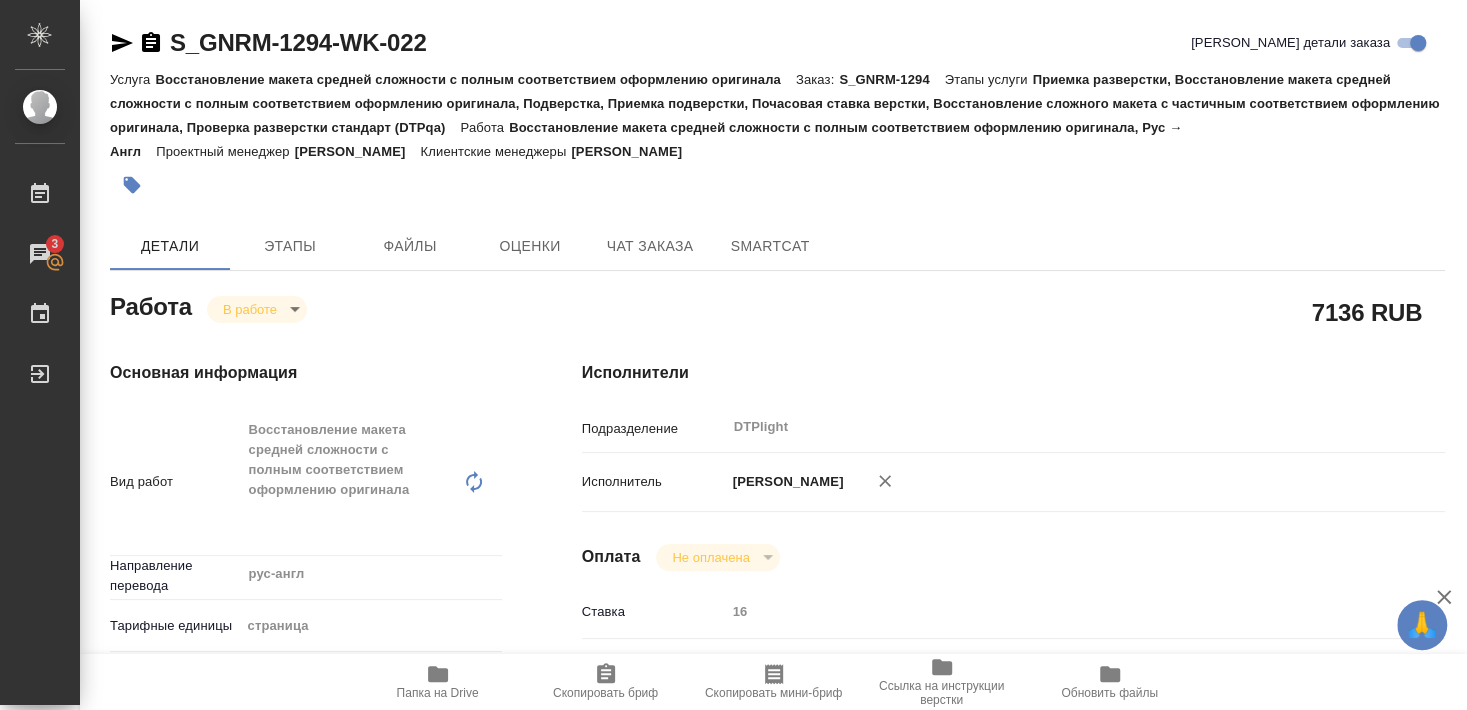 type on "x" 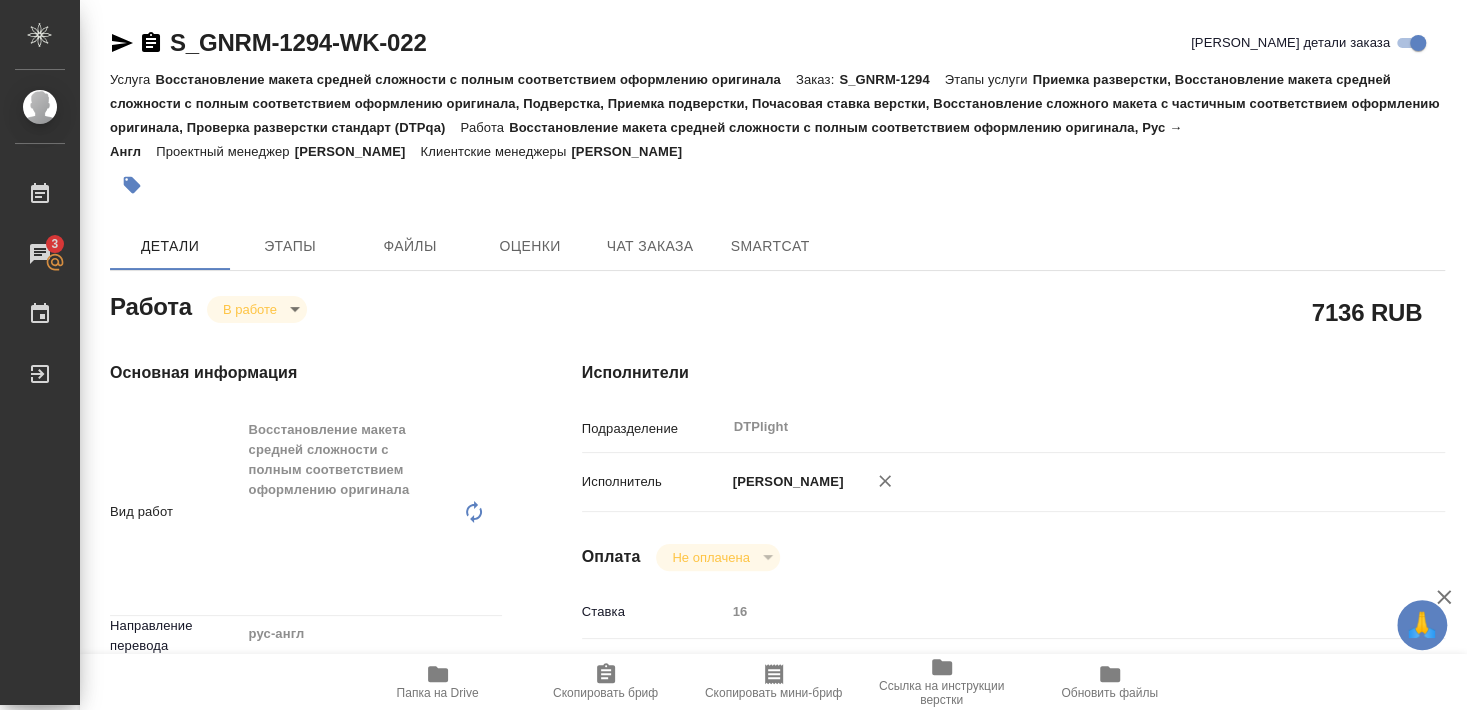 type on "x" 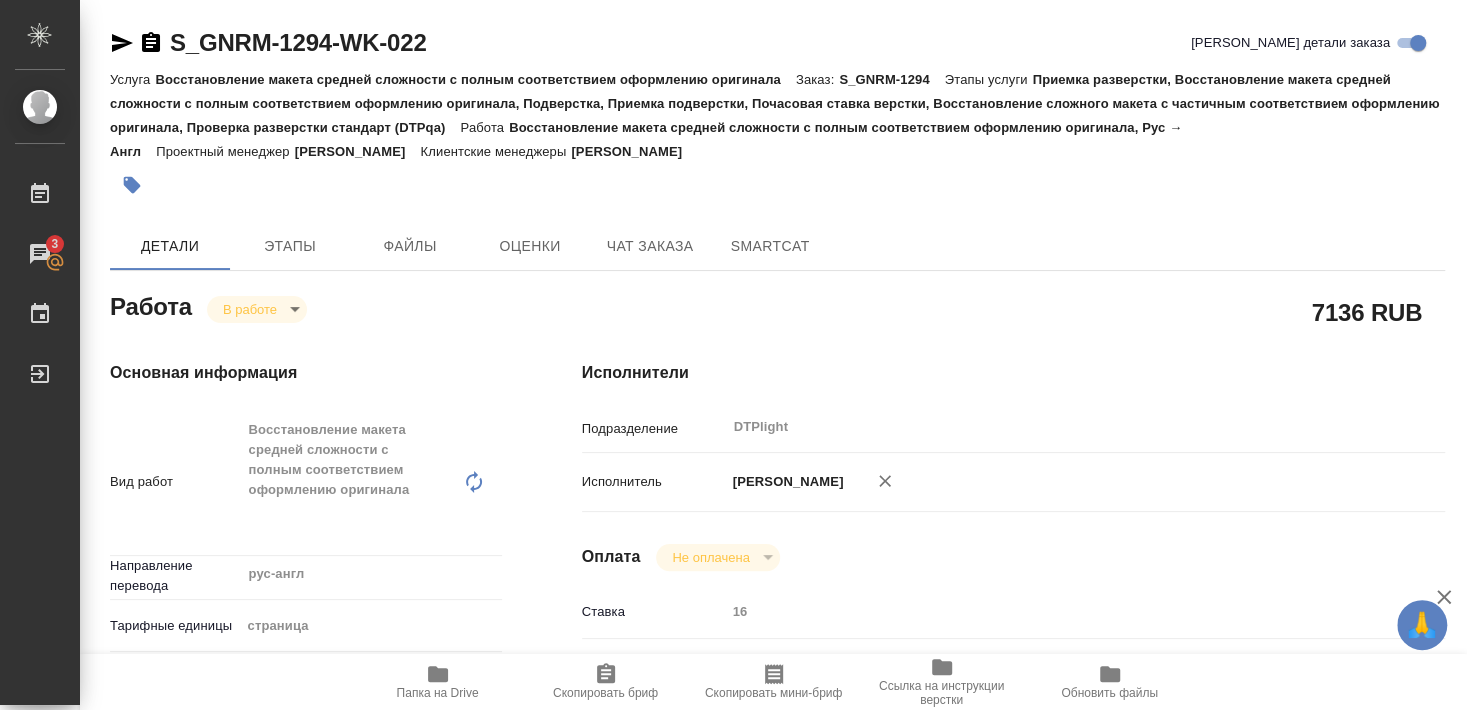 type on "x" 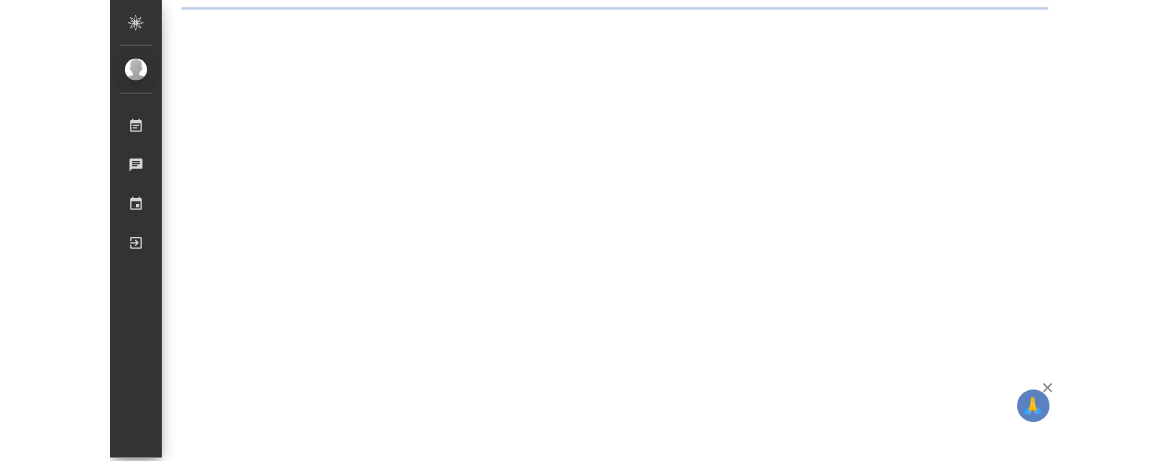 scroll, scrollTop: 0, scrollLeft: 0, axis: both 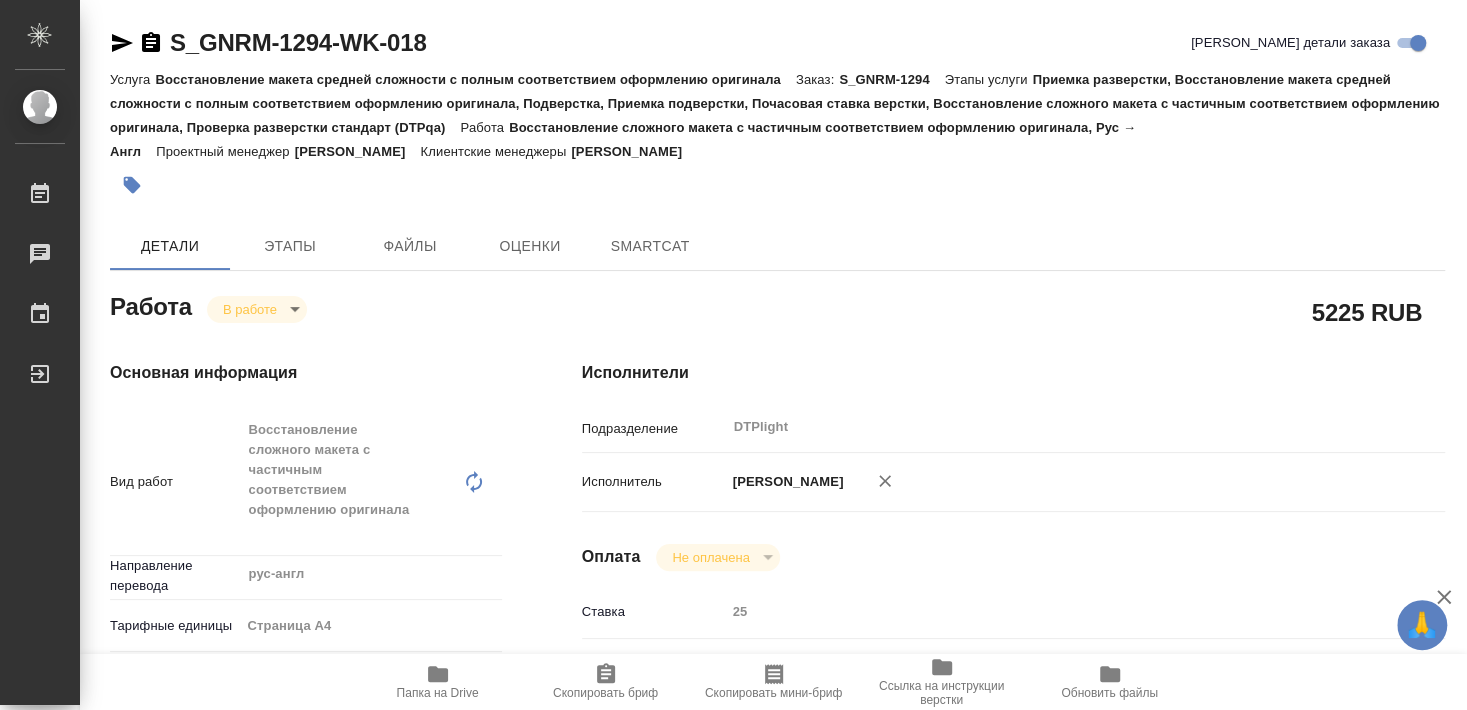 type on "x" 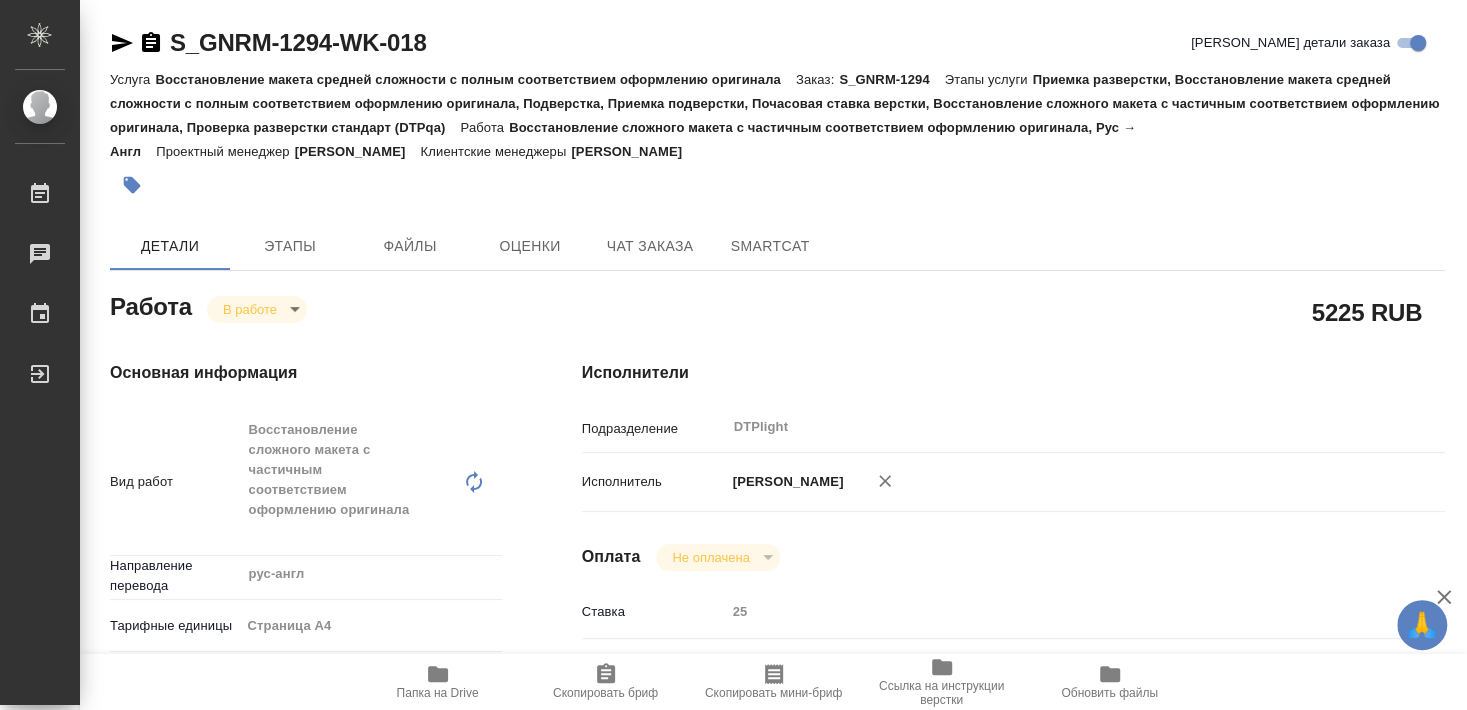 type on "x" 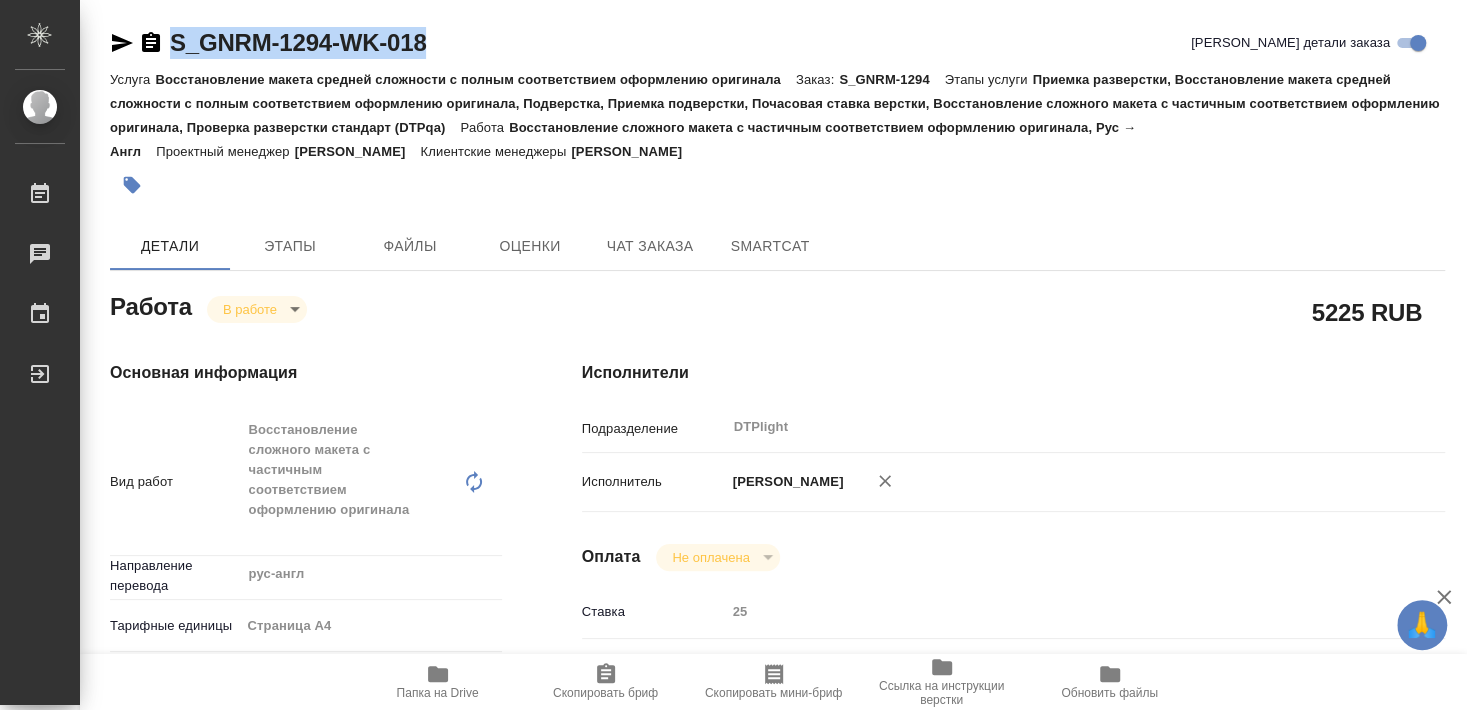 drag, startPoint x: 183, startPoint y: 62, endPoint x: 471, endPoint y: 38, distance: 288.99826 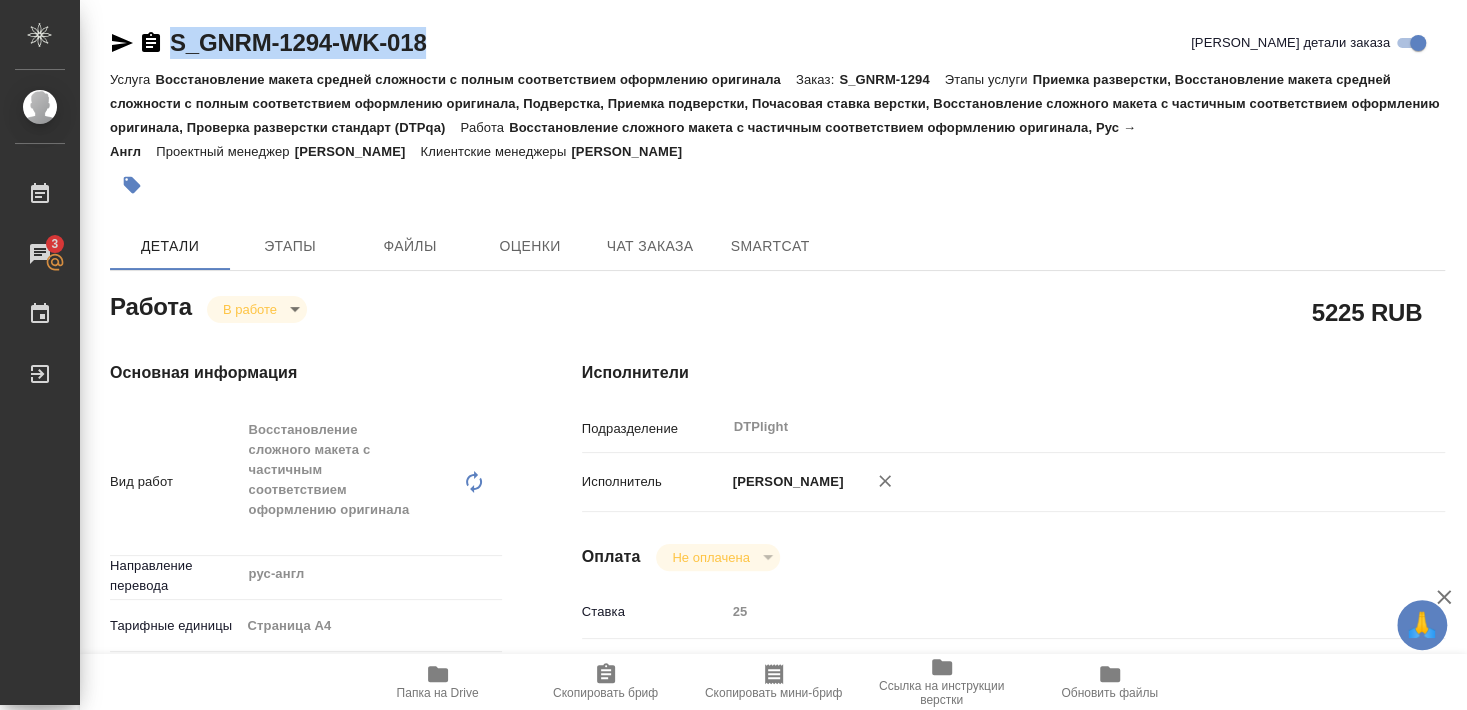 copy on "S_GNRM-1294-WK-018" 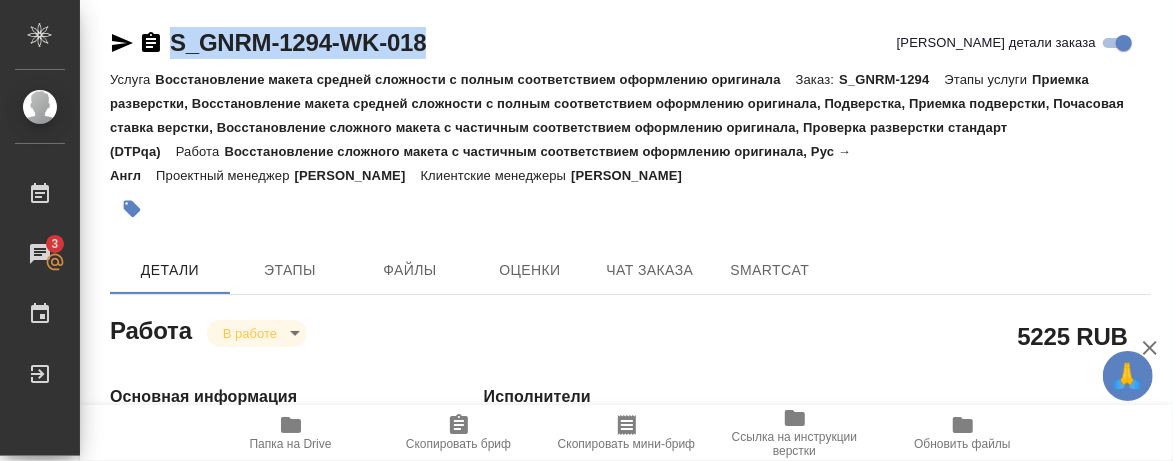 type on "x" 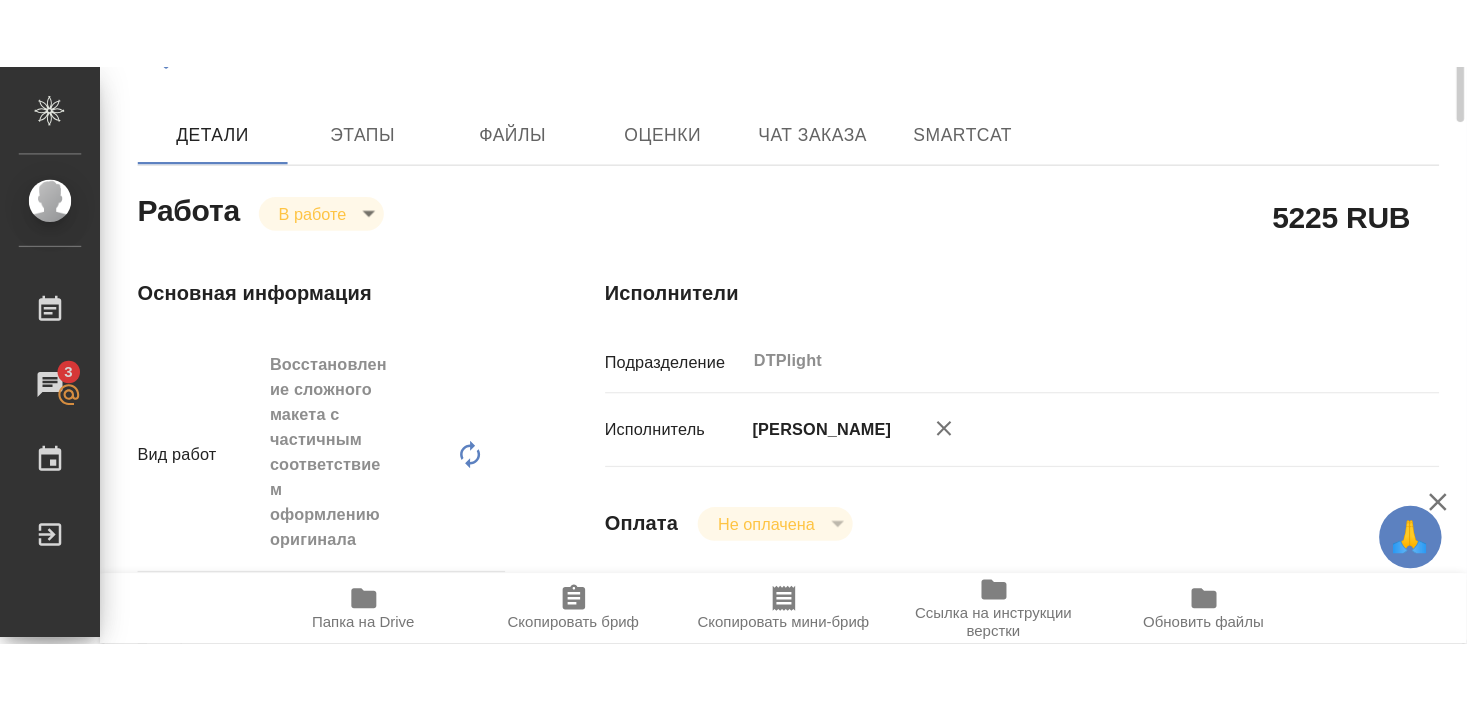 scroll, scrollTop: 108, scrollLeft: 0, axis: vertical 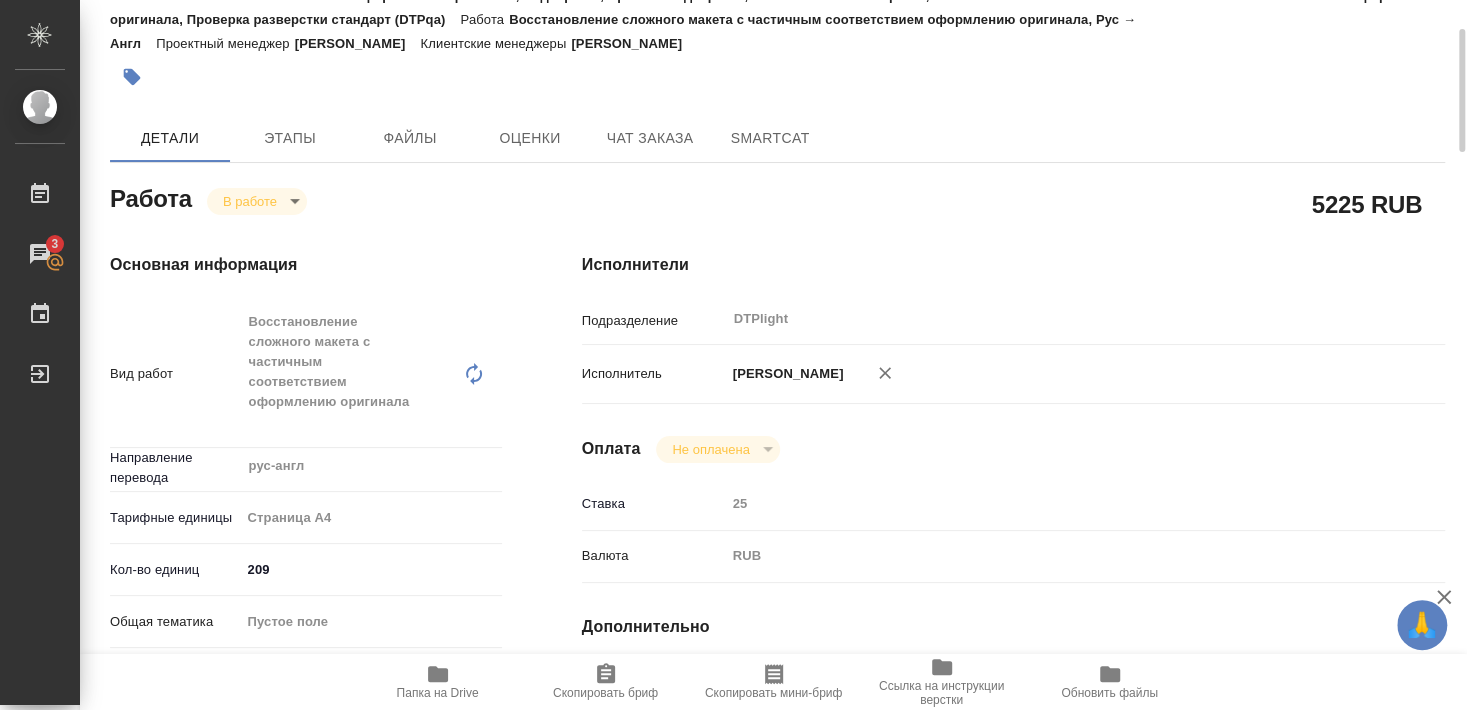type on "x" 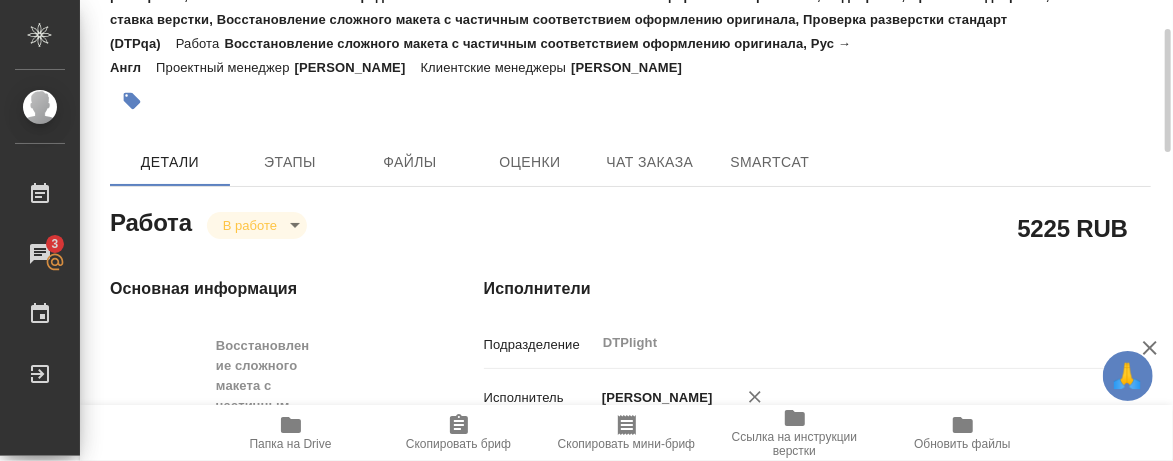 type on "x" 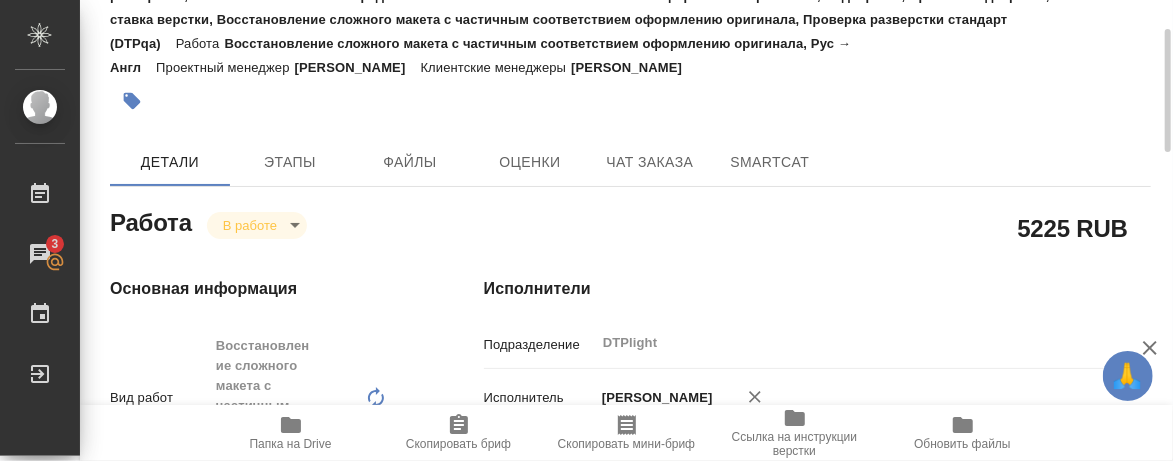type on "x" 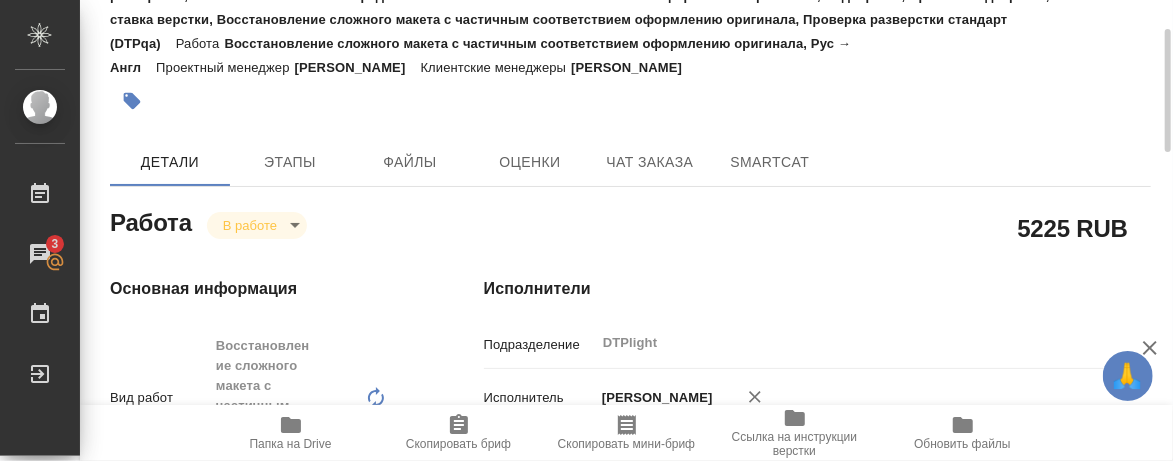type on "x" 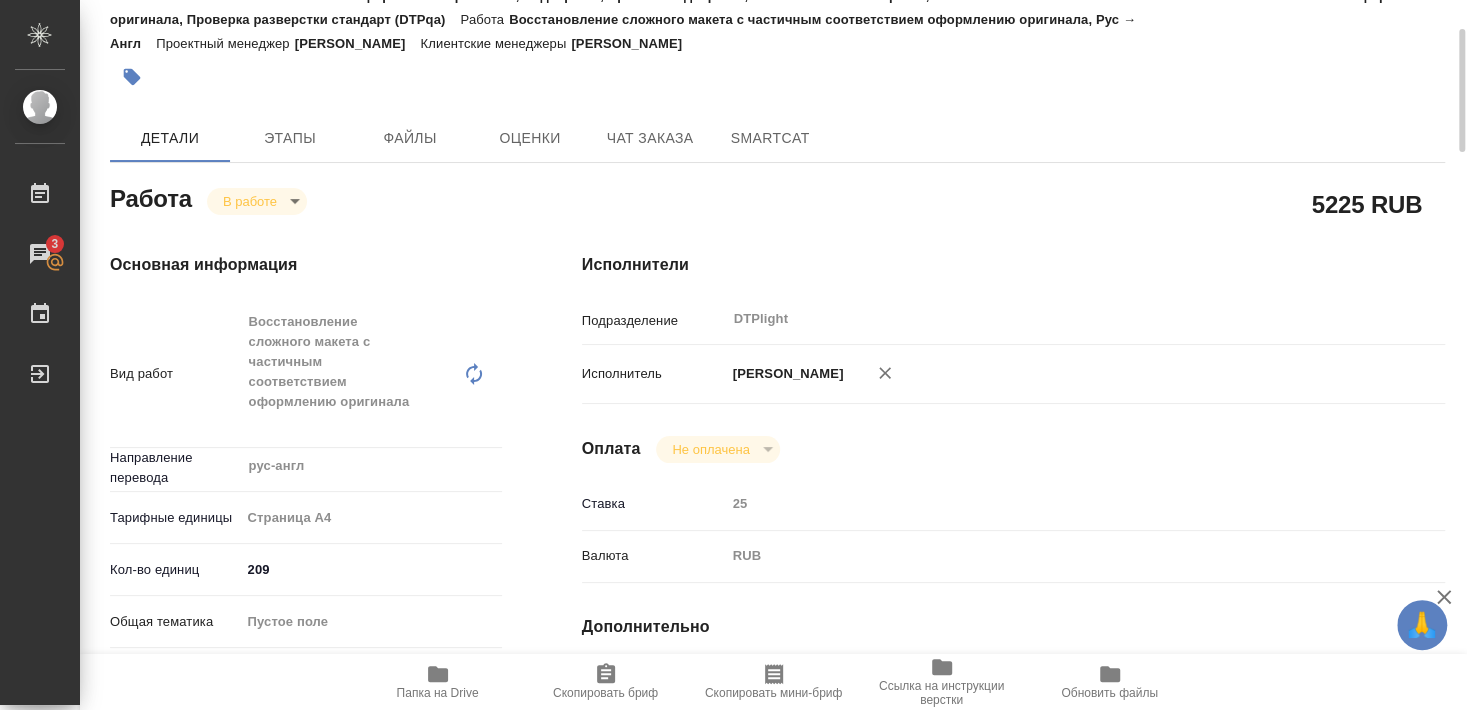 type on "x" 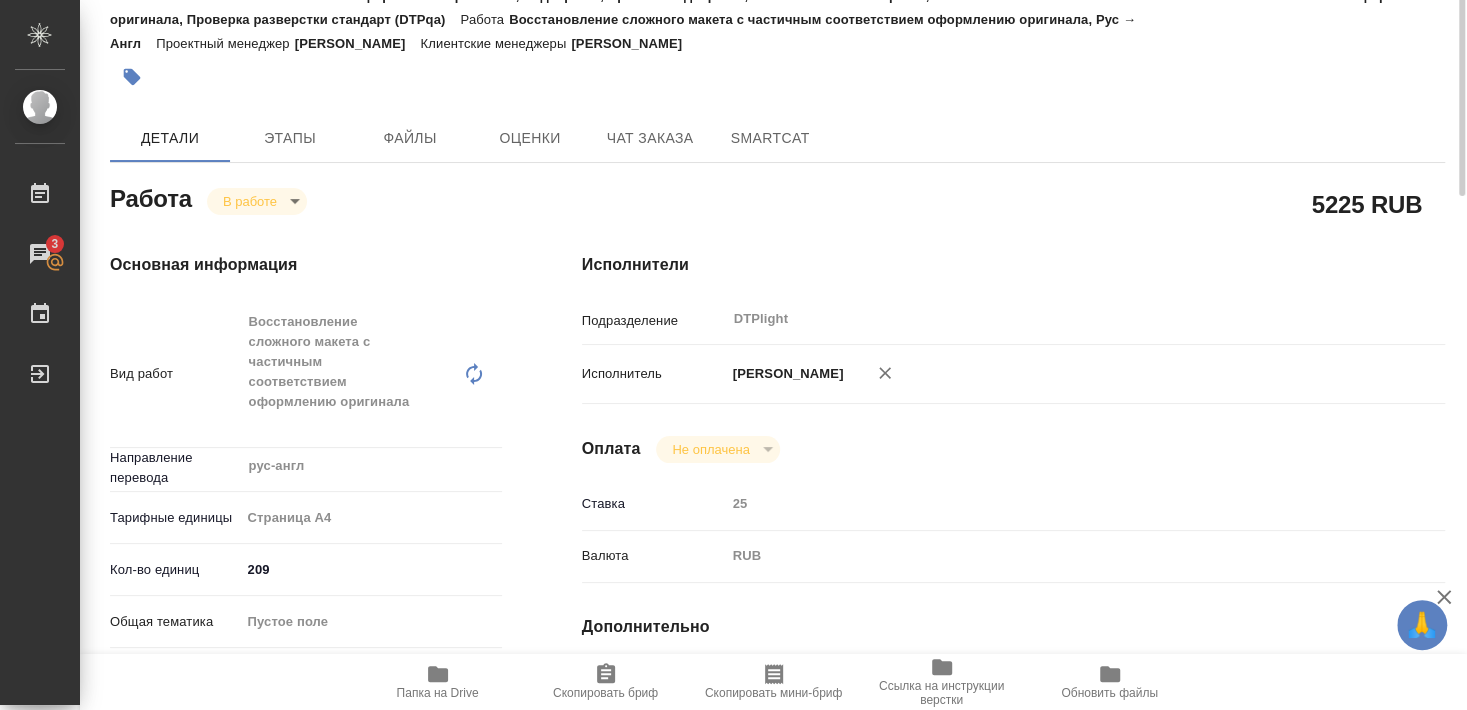 scroll, scrollTop: 0, scrollLeft: 0, axis: both 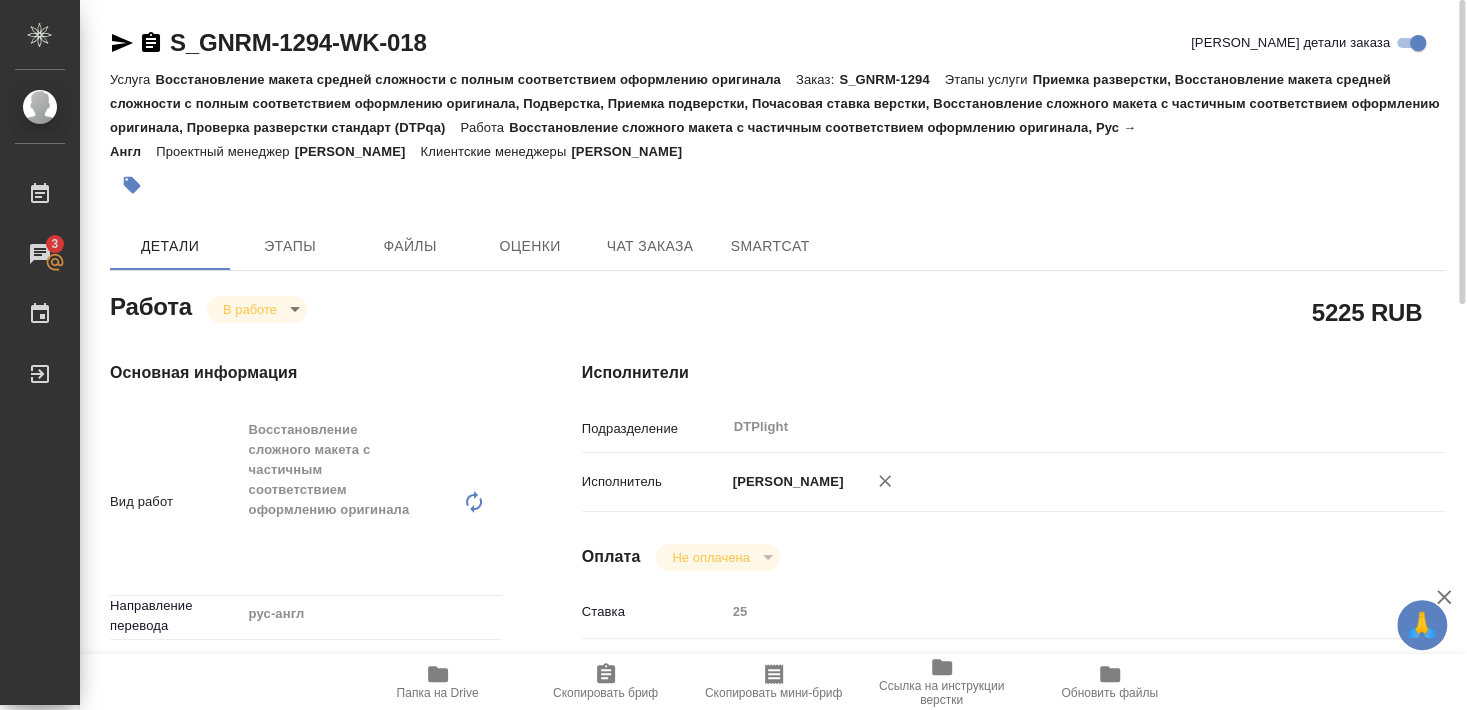 type on "x" 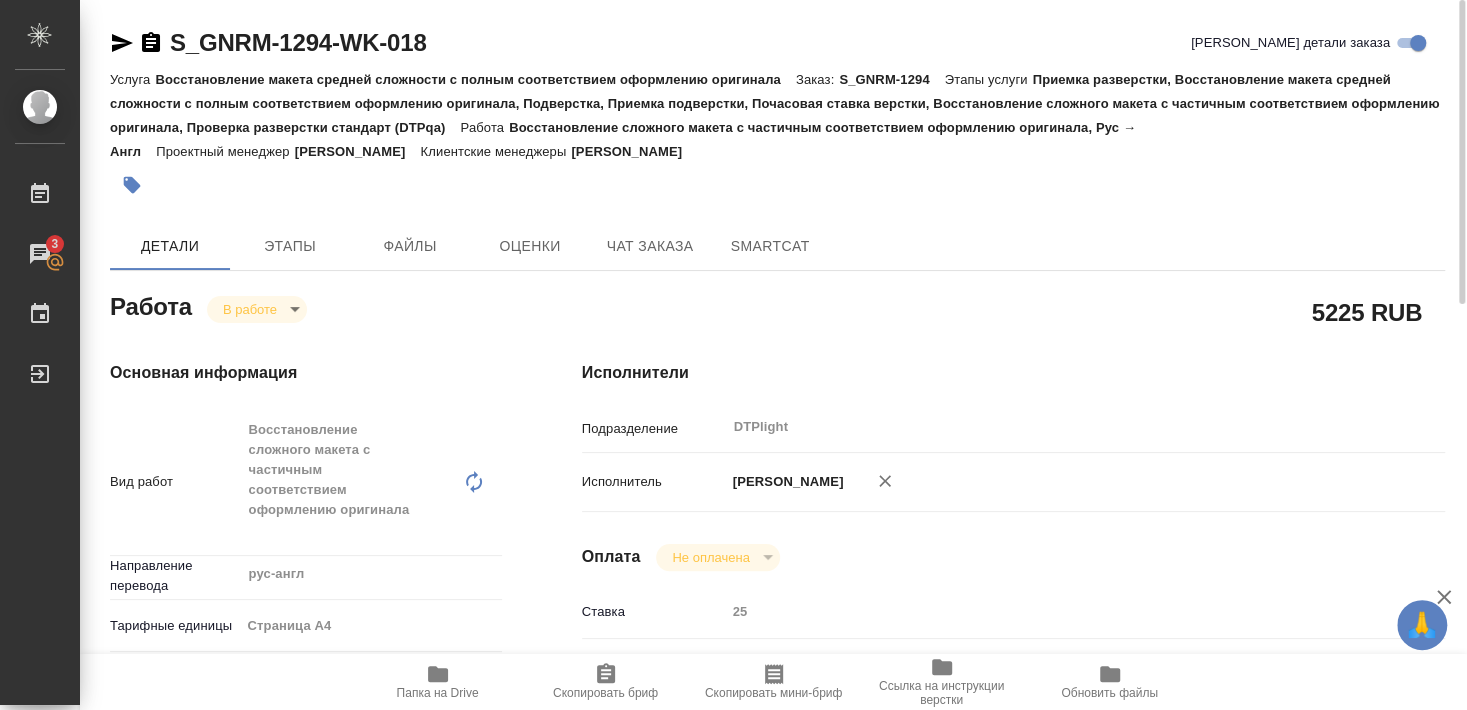 type on "x" 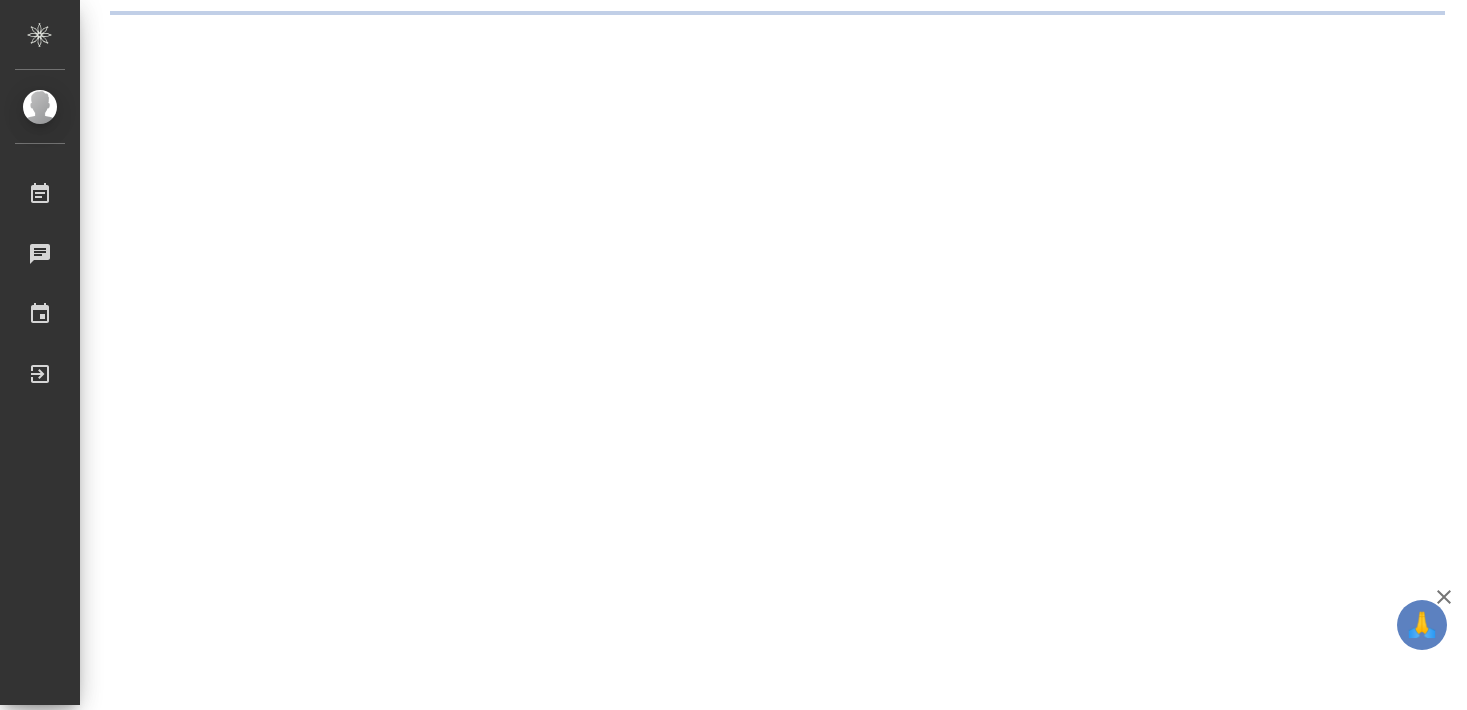 scroll, scrollTop: 0, scrollLeft: 0, axis: both 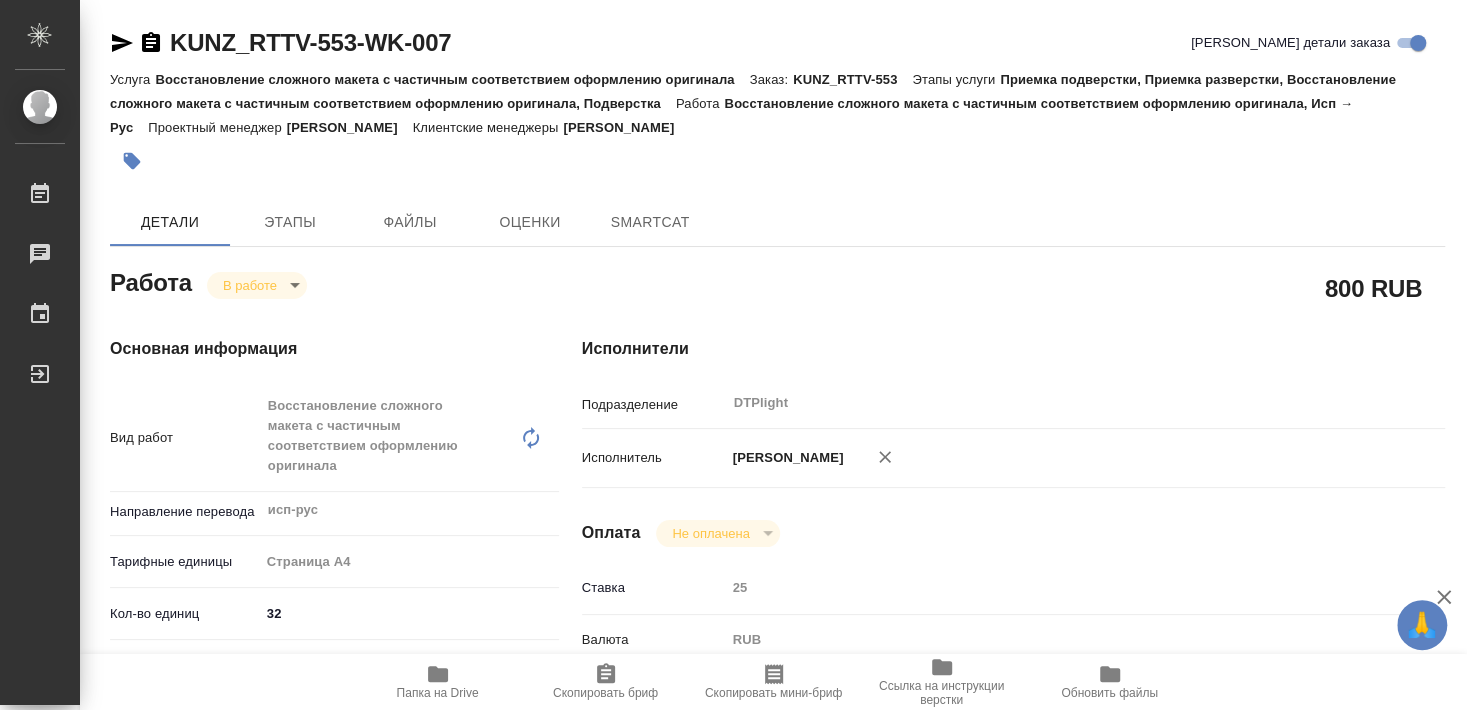 type on "x" 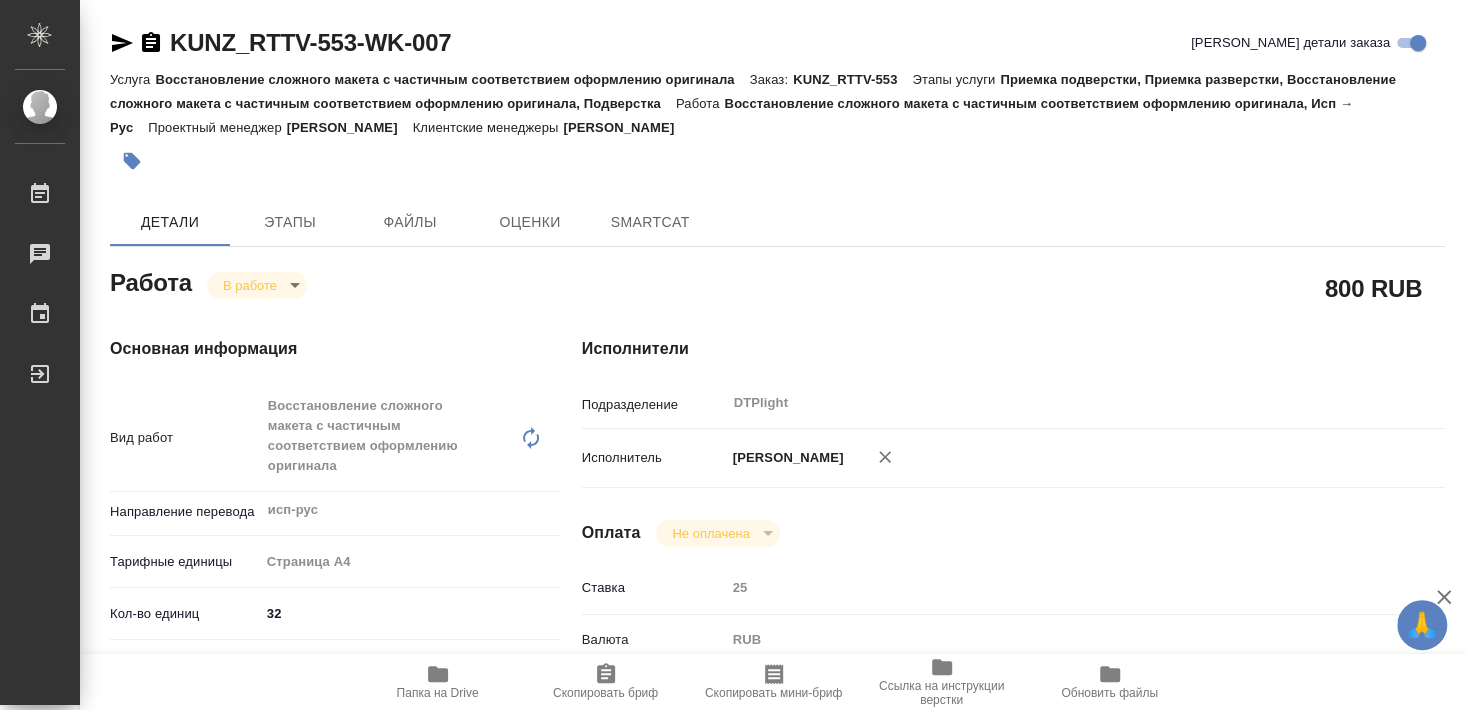 type on "x" 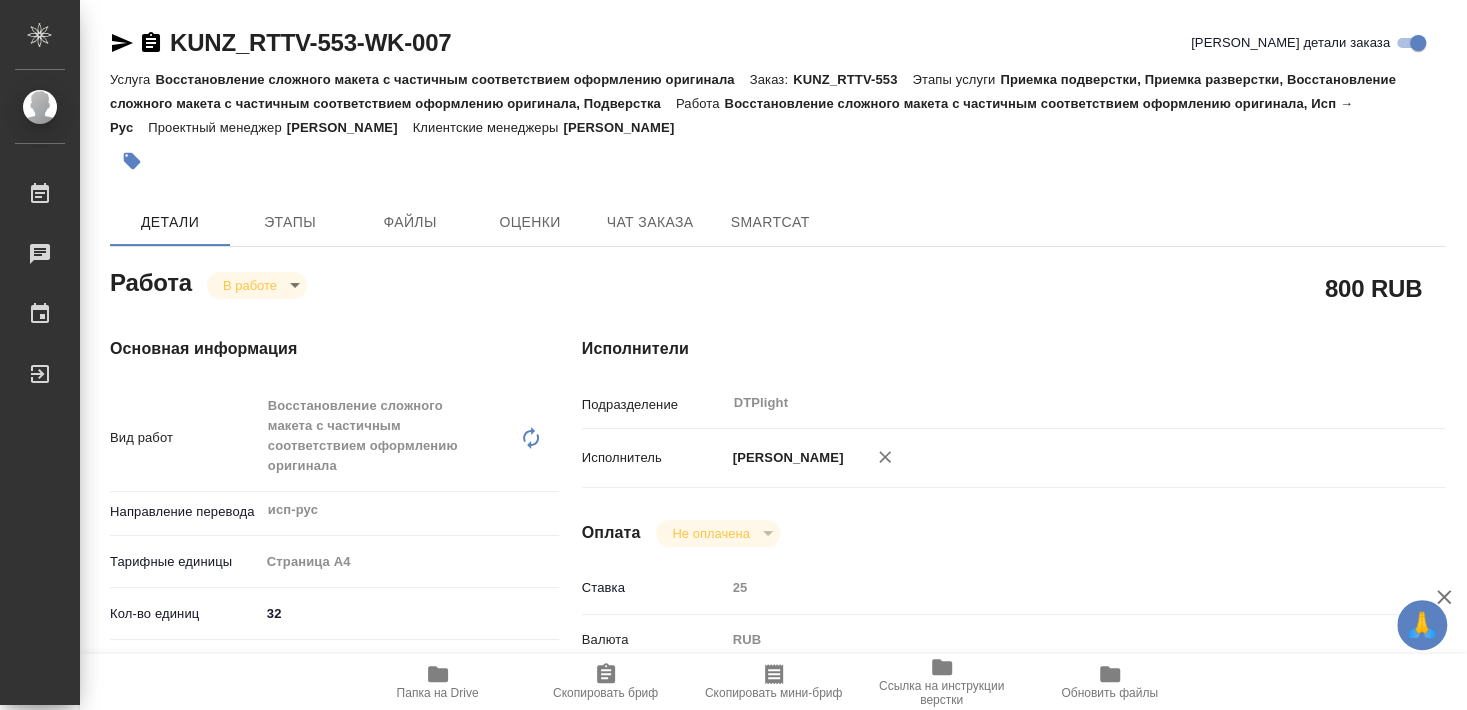 type on "x" 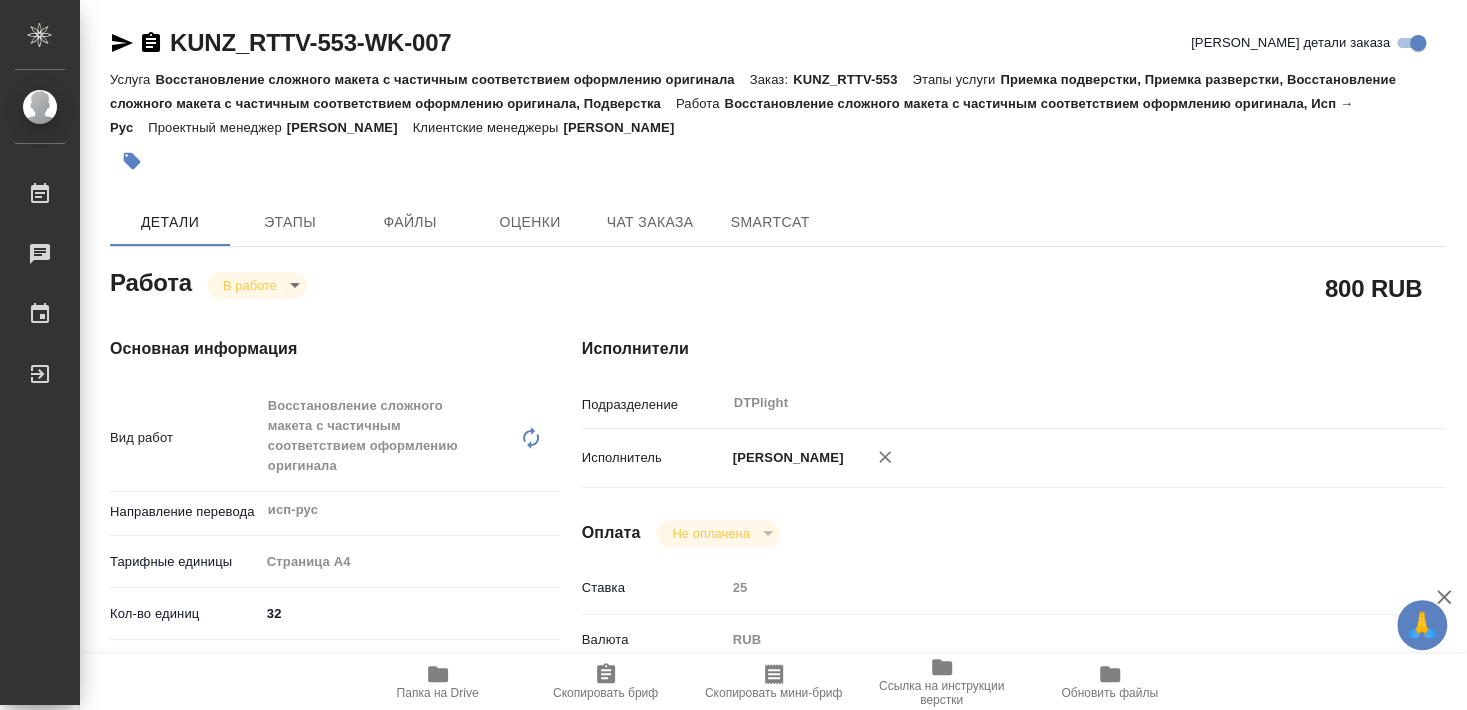 type on "x" 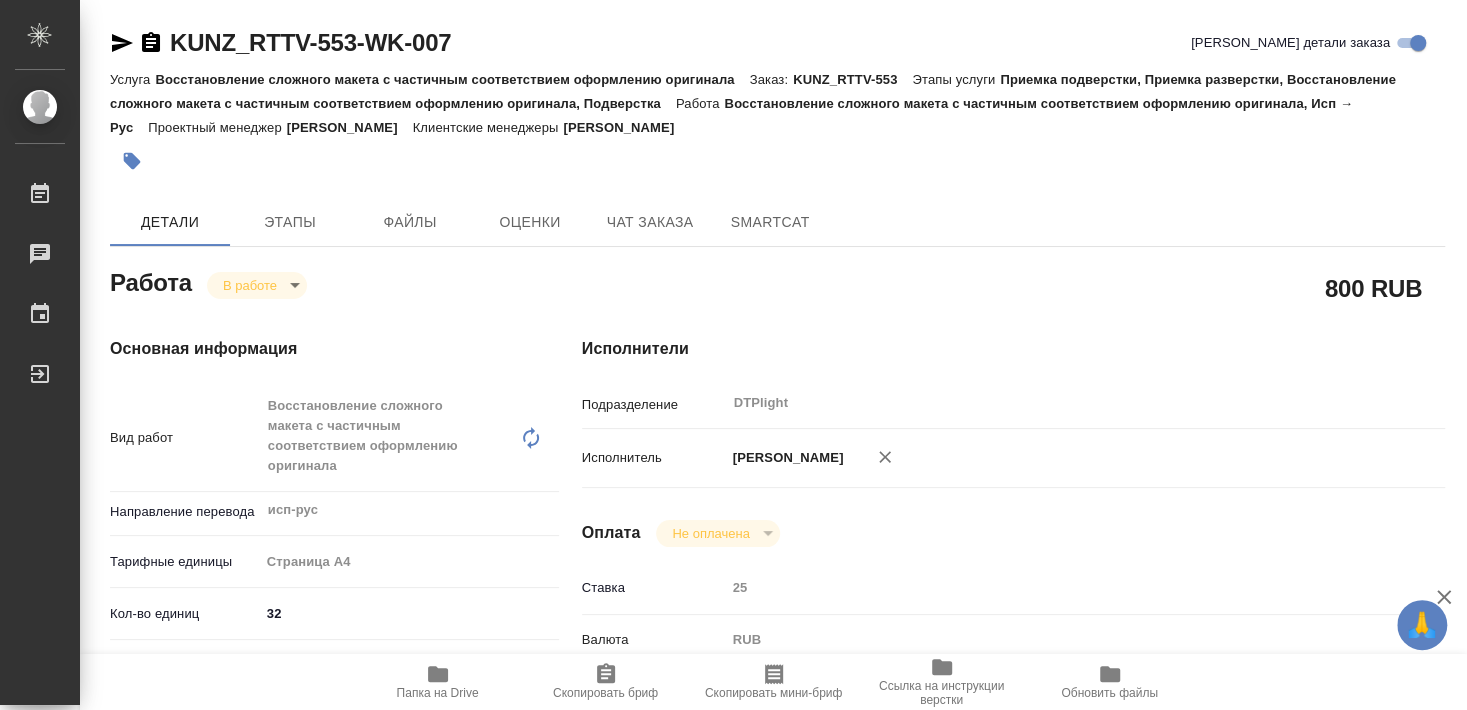 type on "x" 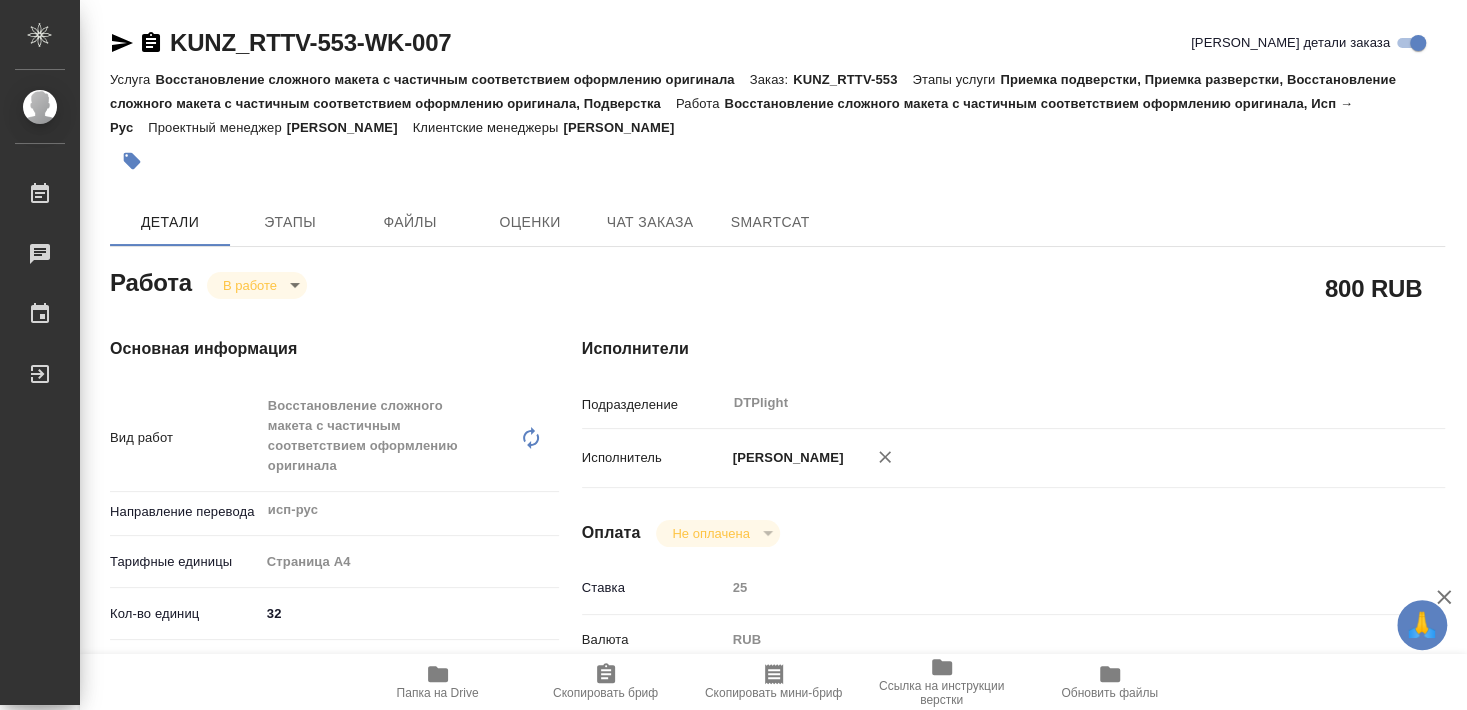 type on "x" 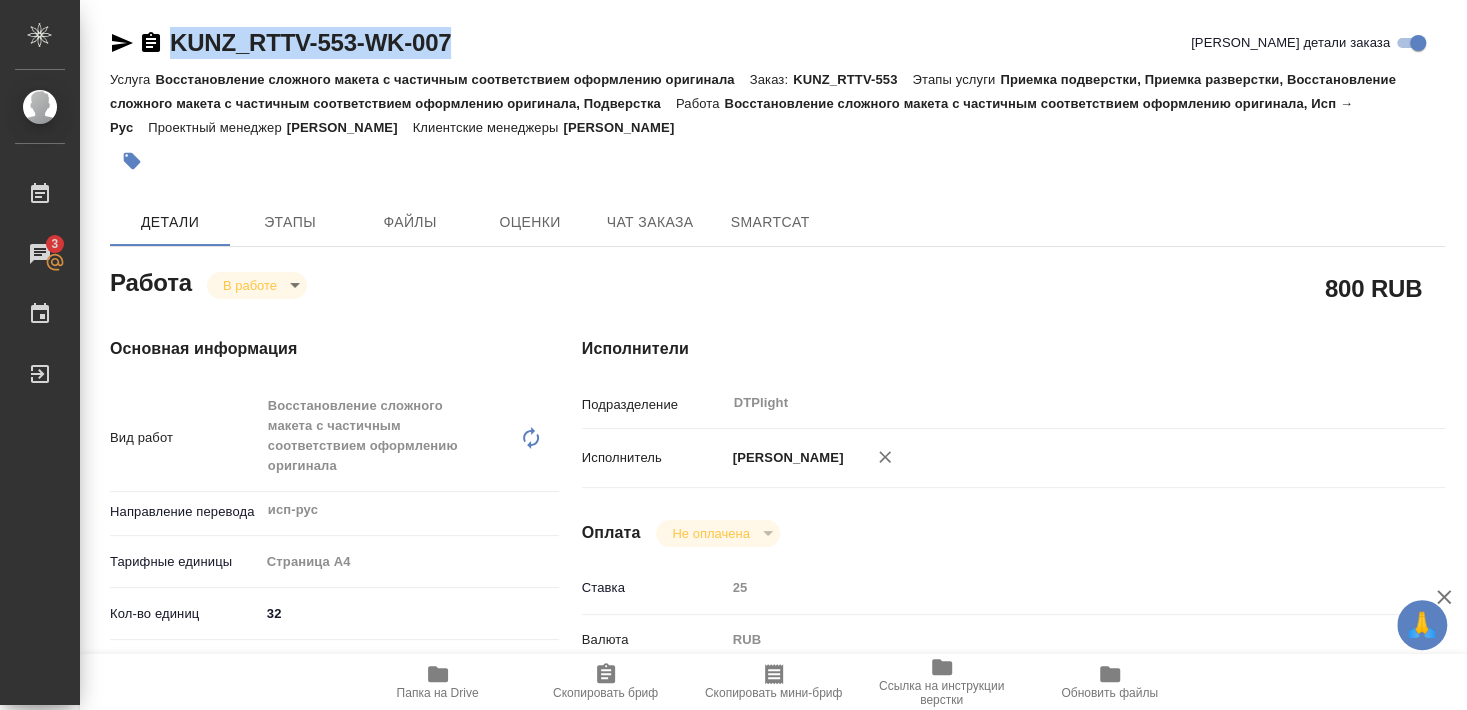 drag, startPoint x: 174, startPoint y: 61, endPoint x: 471, endPoint y: 39, distance: 297.8137 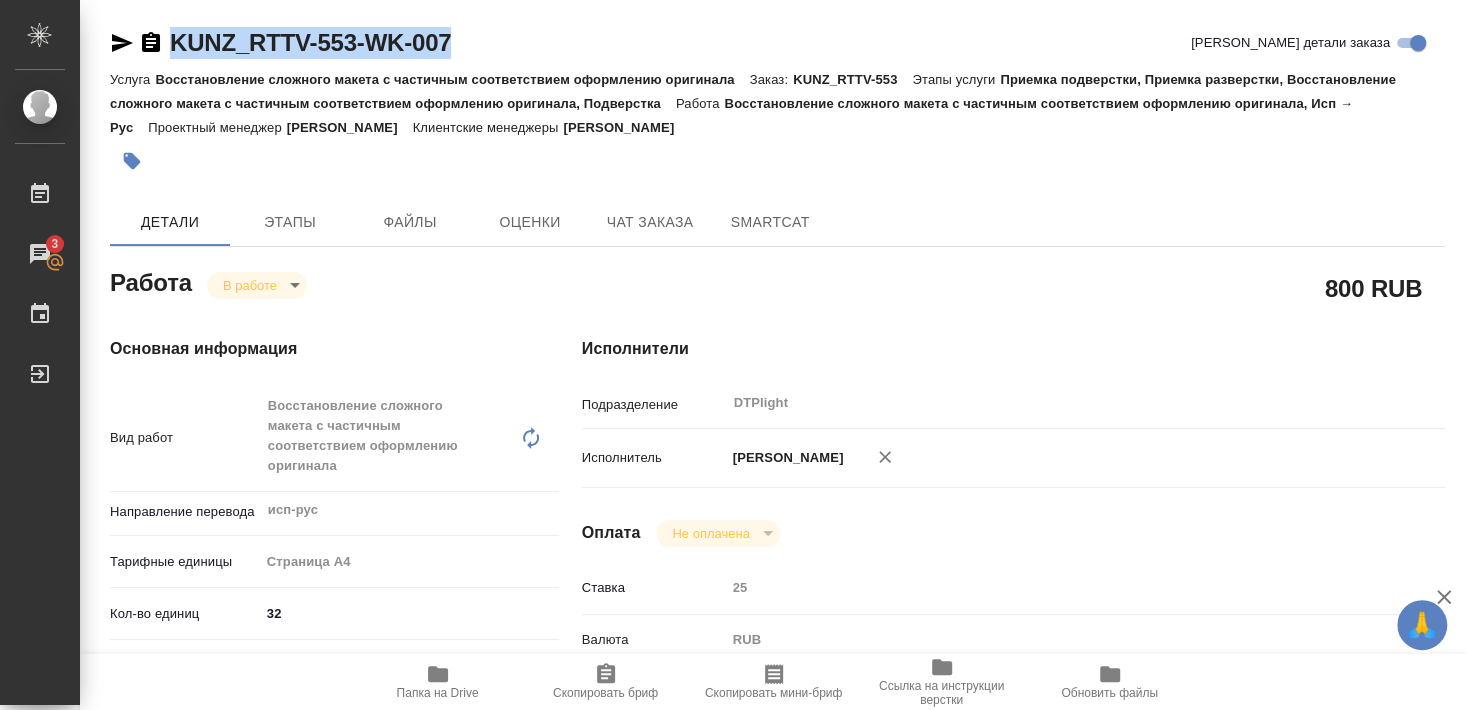 copy on "KUNZ_RTTV-553-WK-007" 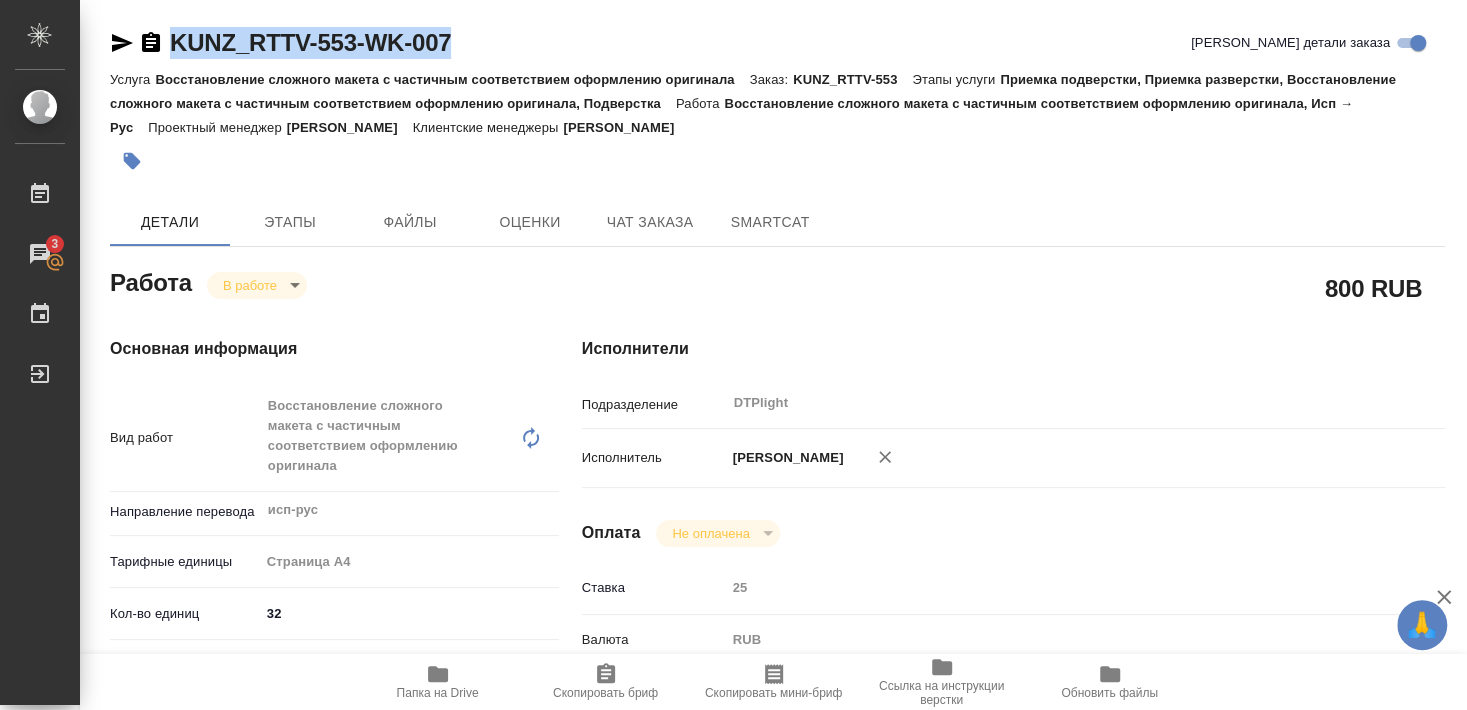 type on "x" 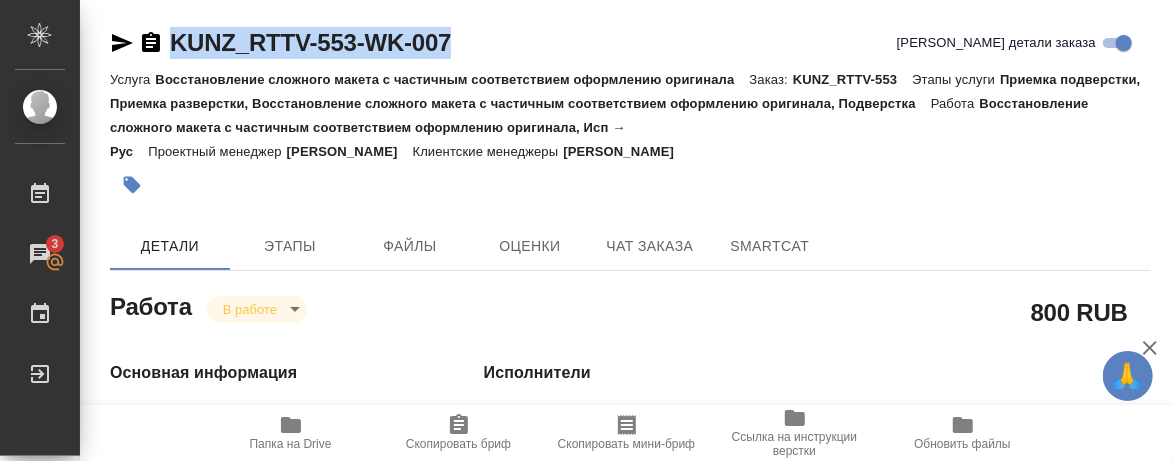 type on "x" 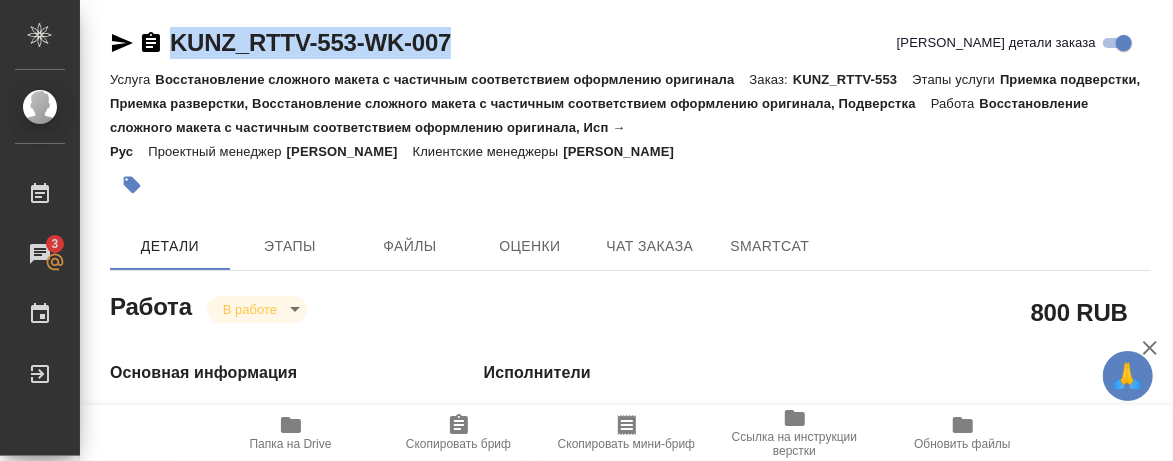 click on "Основная информация Вид работ Восстановление сложного макета с частичным соответствием оформлению оригинала x ​ Направление перевода исп-рус ​ Тарифные единицы Страница А4 5f036ec4e16dec2d6b59c8ff Кол-во единиц 32 Общая тематика Юридическая/Финансовая yr-fn Тематика Счета, акты, чеки, командировочные и таможенные документы 5f647205b73bc97568ca66c0 Нотариальный заказ Сроки Дата начала работ [DATE] 15:32 Факт. дата начала работ [DATE] 15:59 Срок завершения работ [DATE] 13:00 Факт. срок заверш. работ Срок завершения услуги [DATE] 15:00" at bounding box center (257, 788) 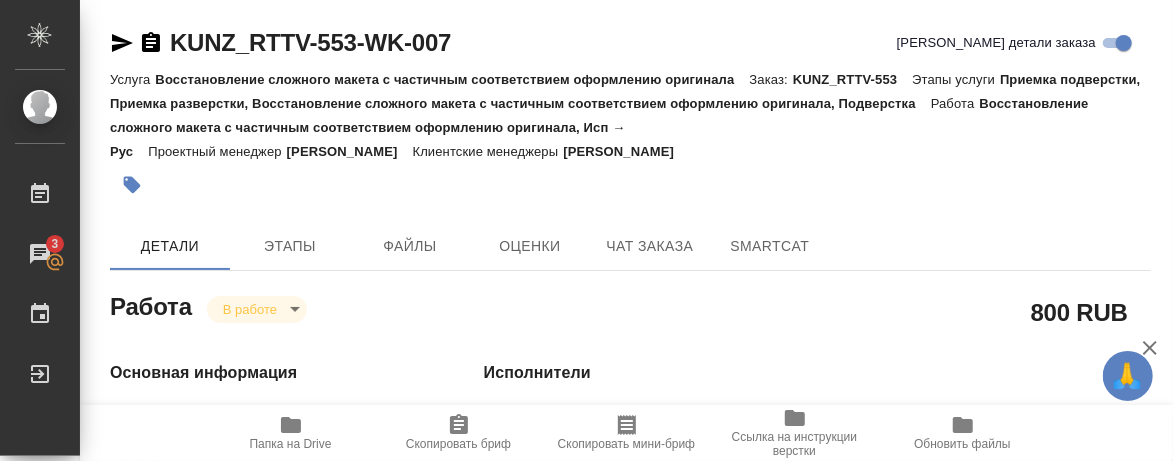 type on "x" 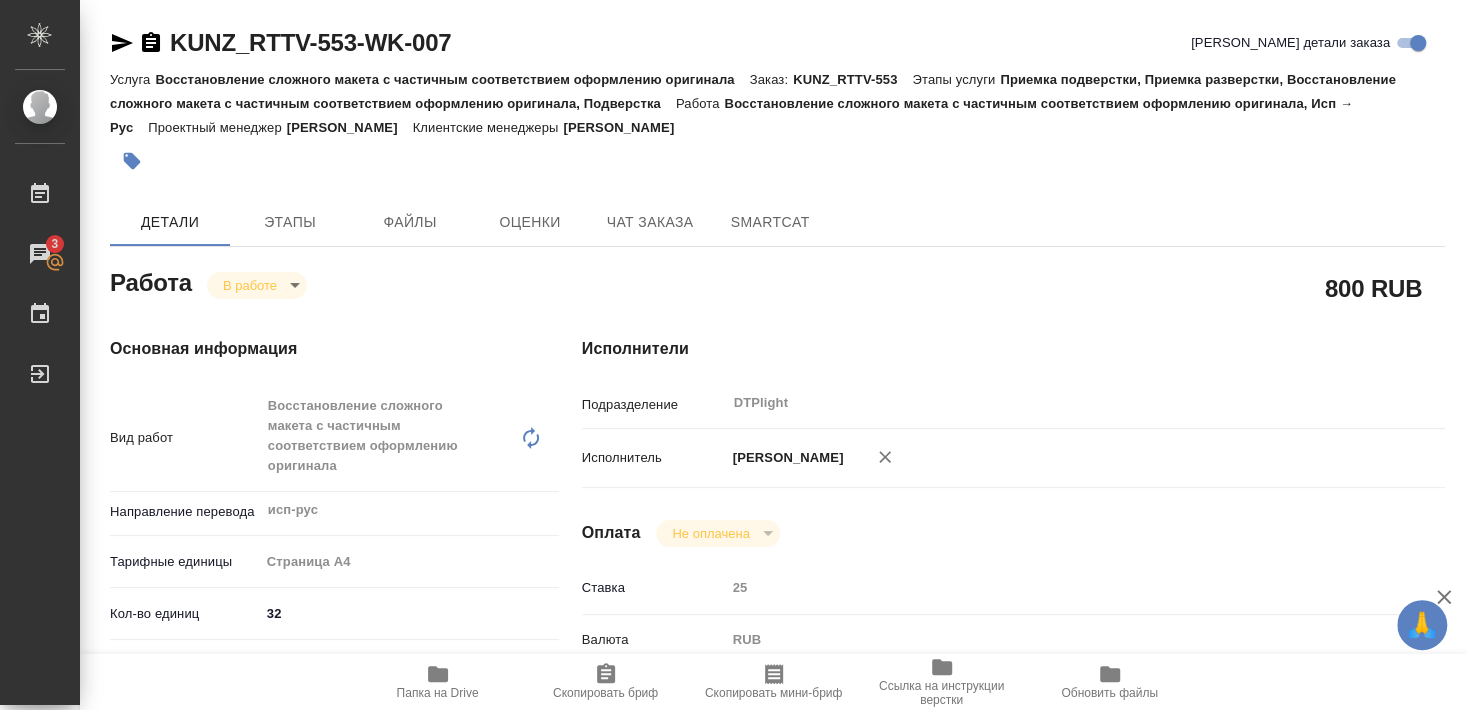 type on "x" 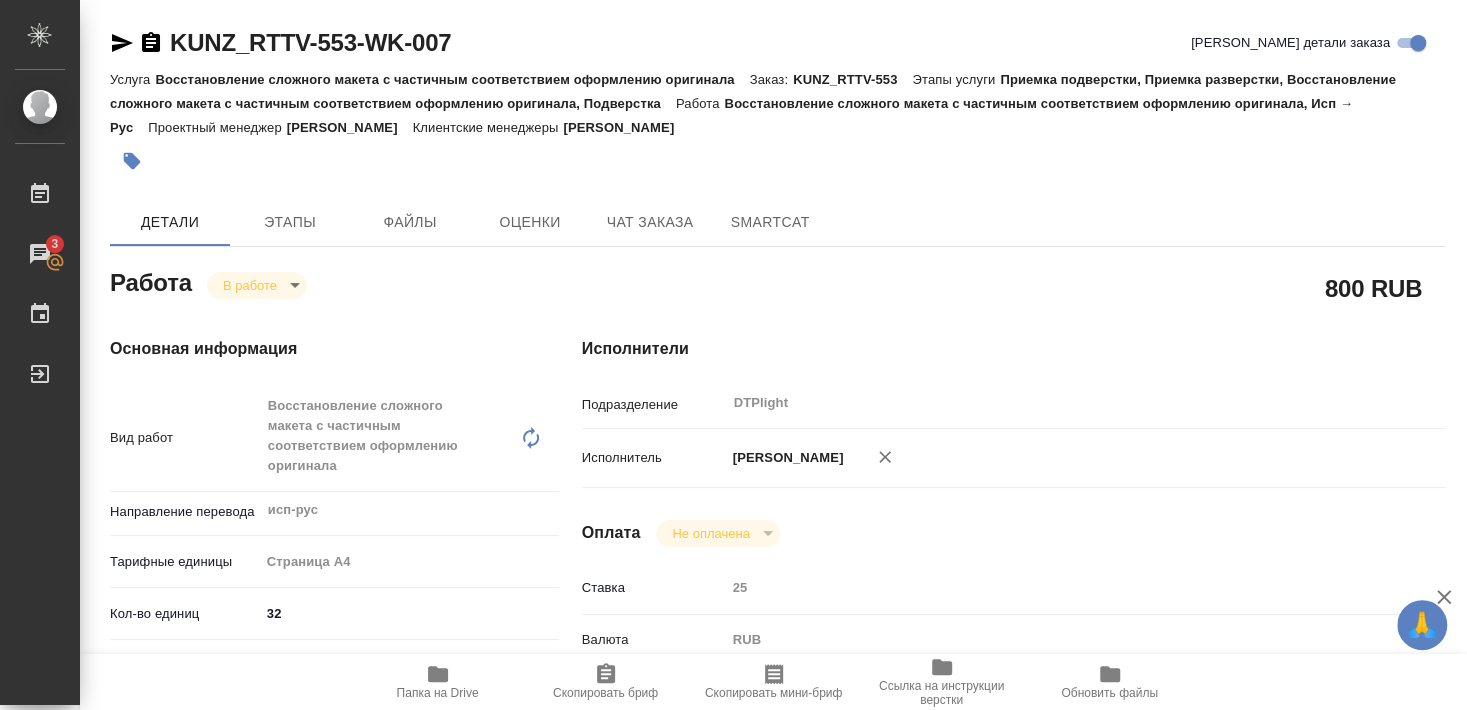 type on "x" 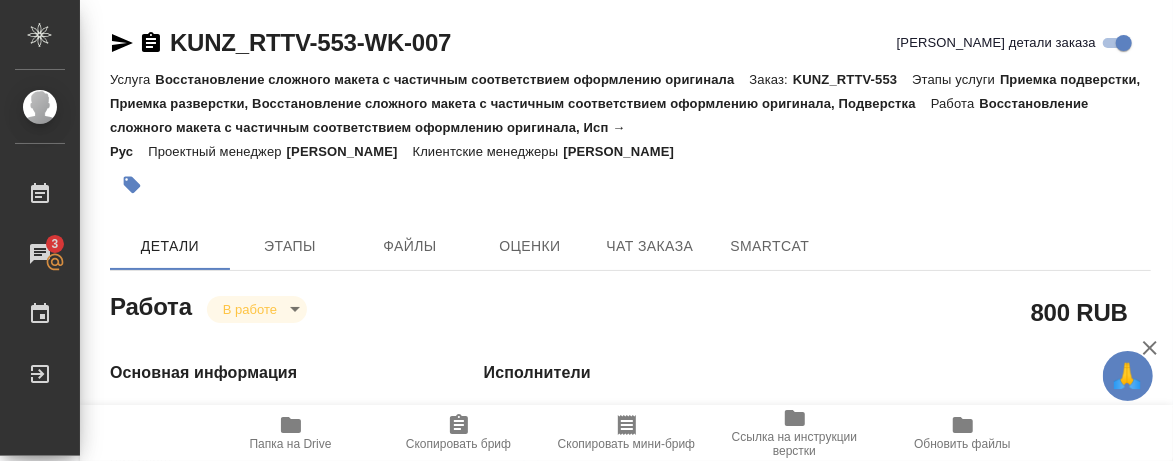 type on "x" 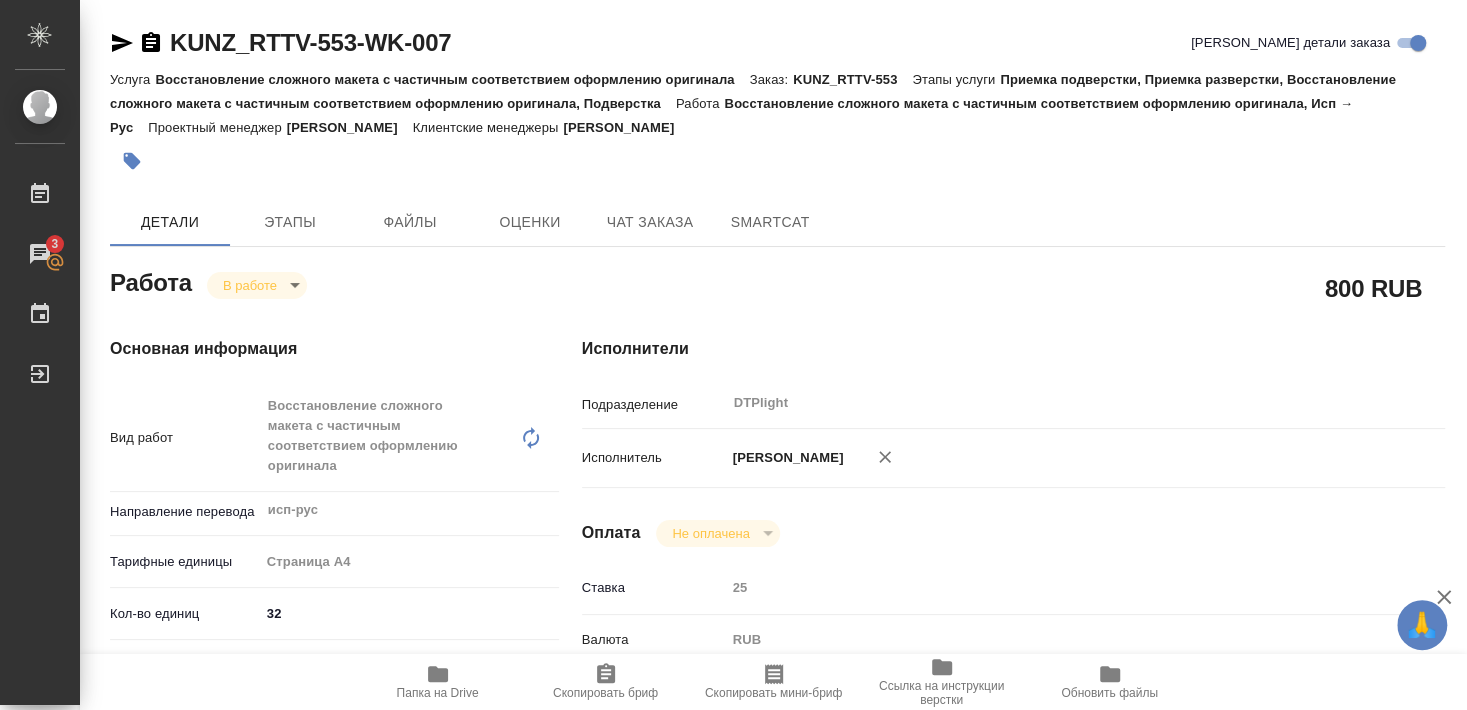 type on "x" 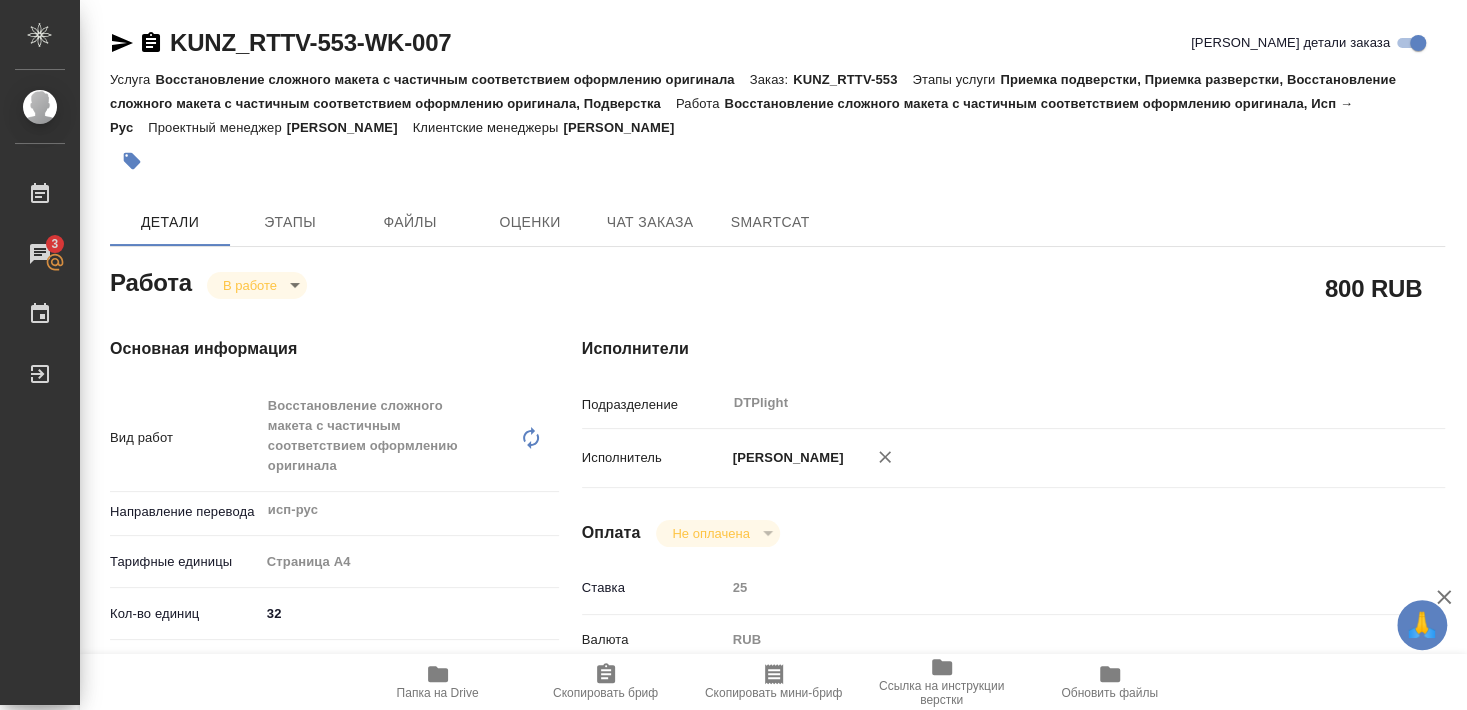 type on "x" 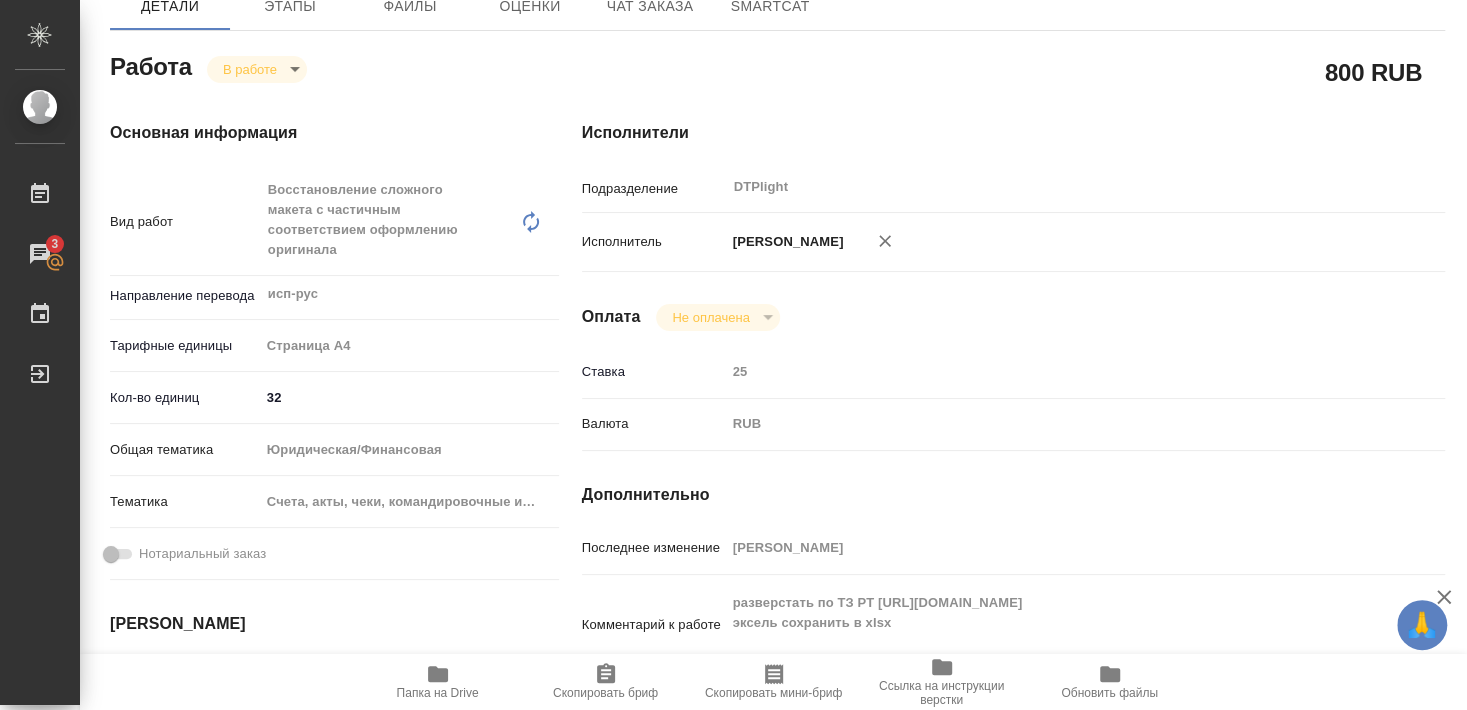 scroll, scrollTop: 324, scrollLeft: 0, axis: vertical 